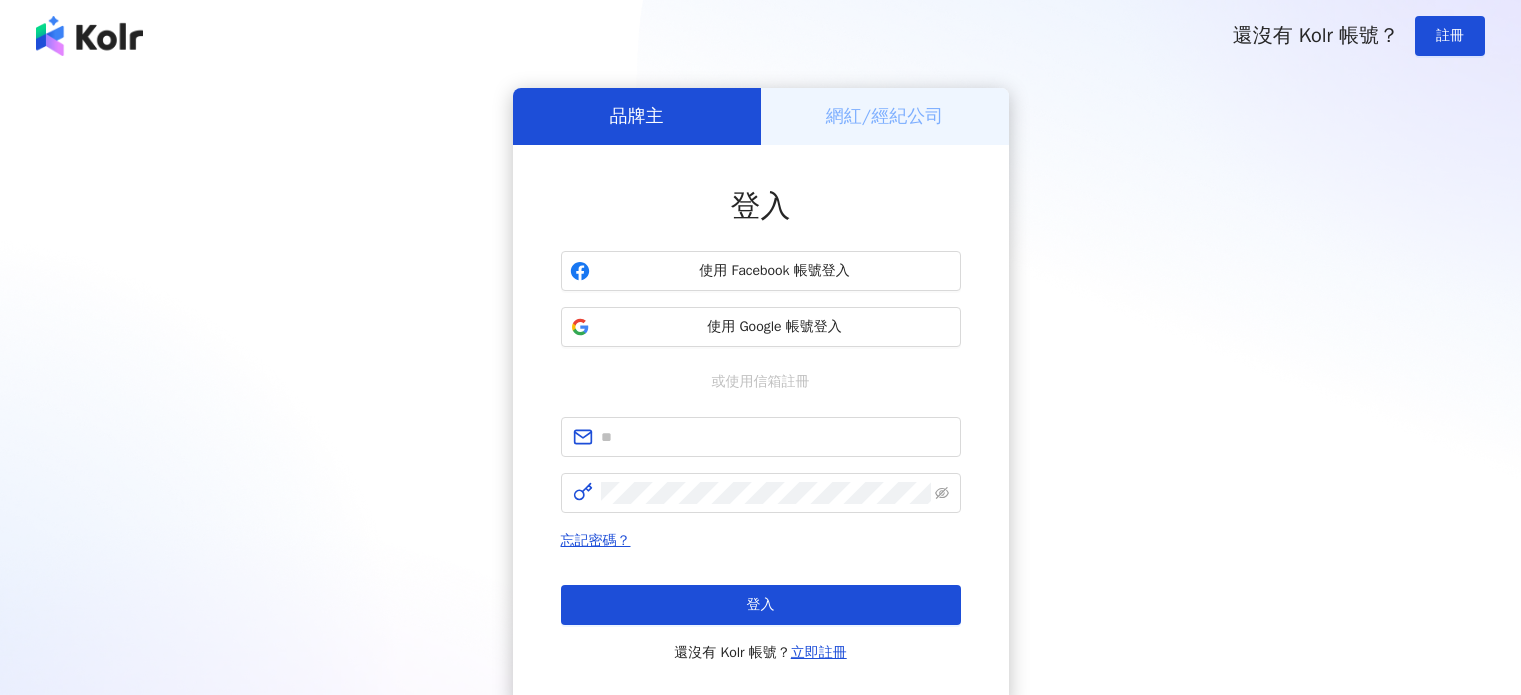 scroll, scrollTop: 0, scrollLeft: 0, axis: both 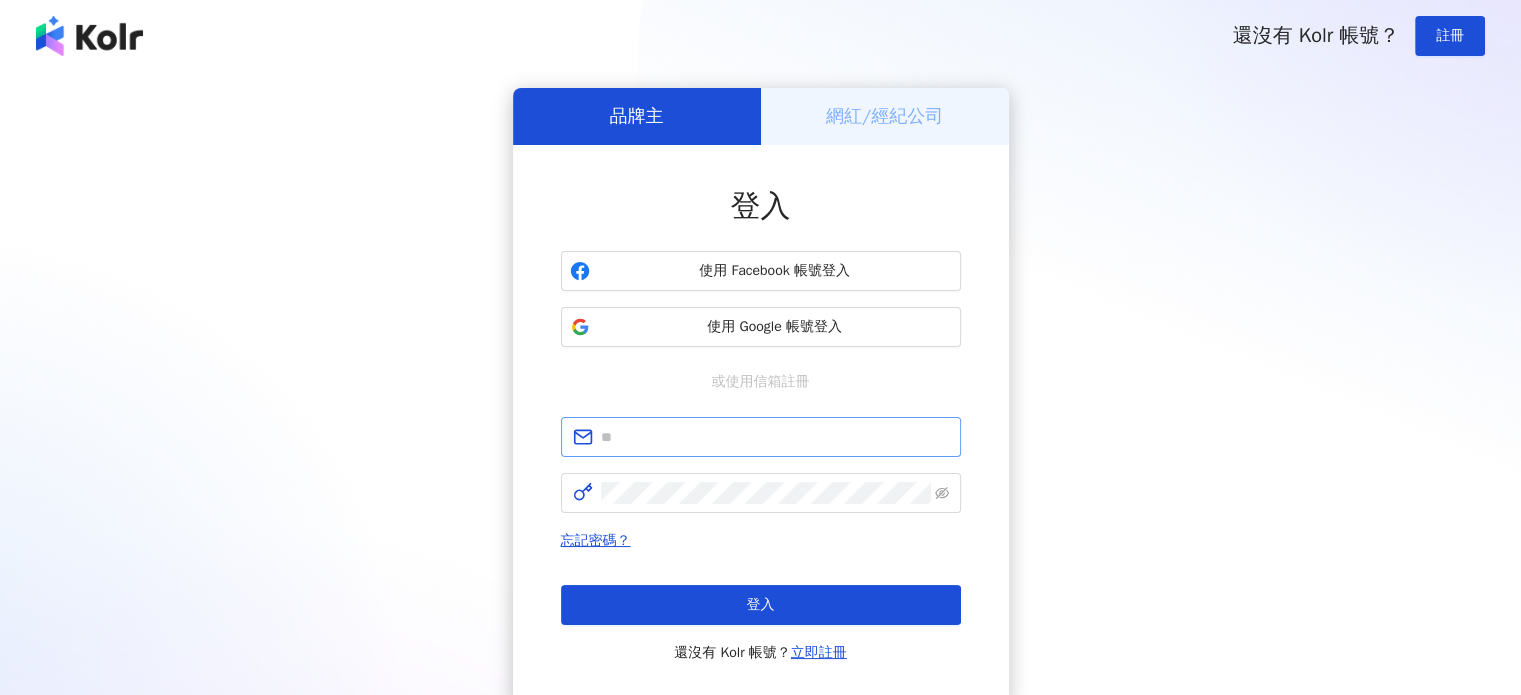 click at bounding box center [761, 437] 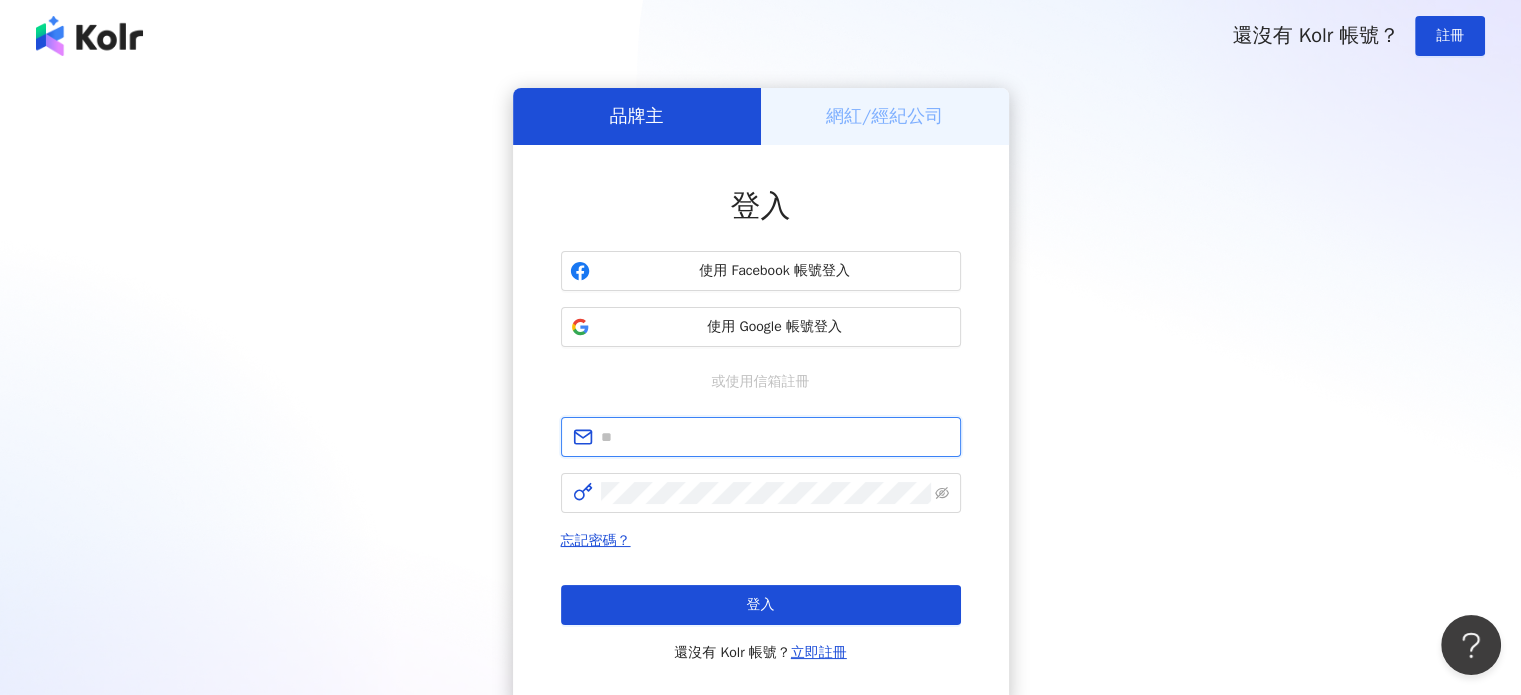 scroll, scrollTop: 0, scrollLeft: 0, axis: both 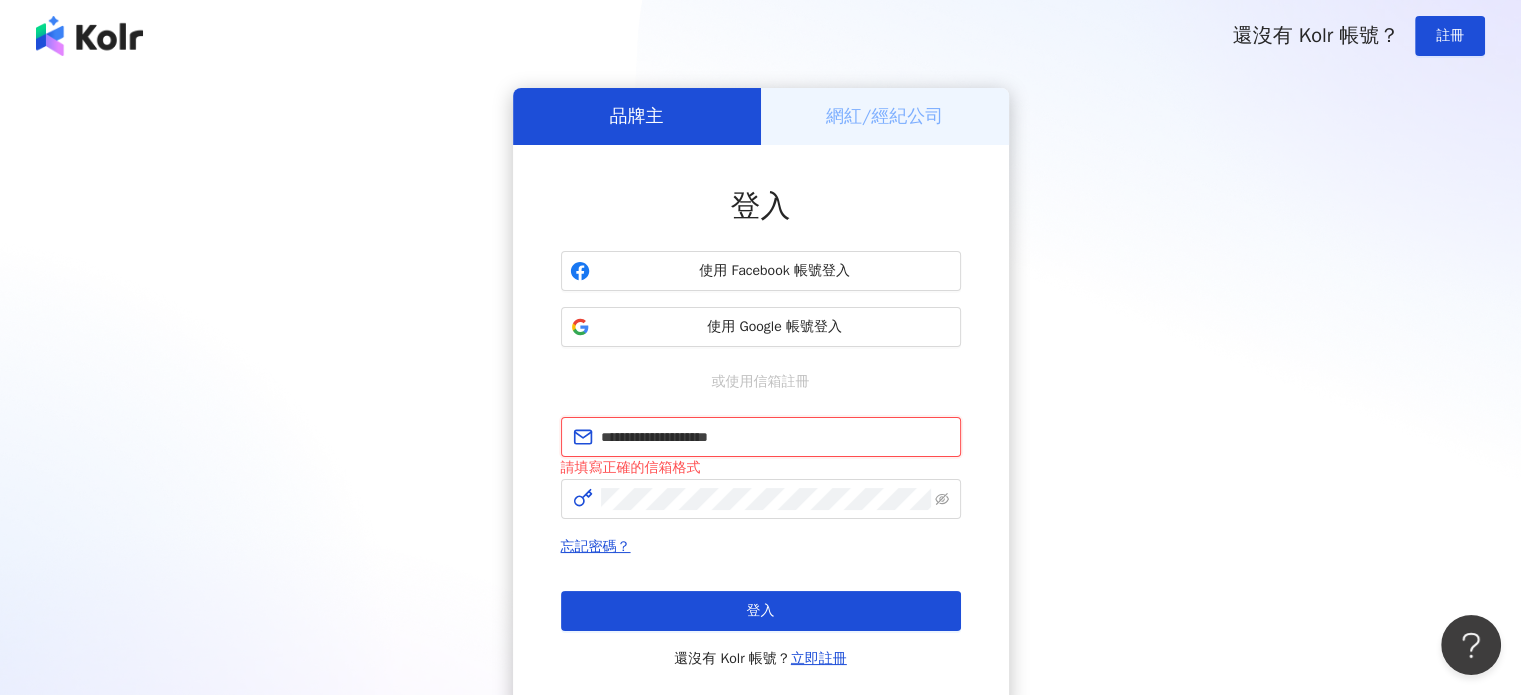 click on "**********" at bounding box center [775, 437] 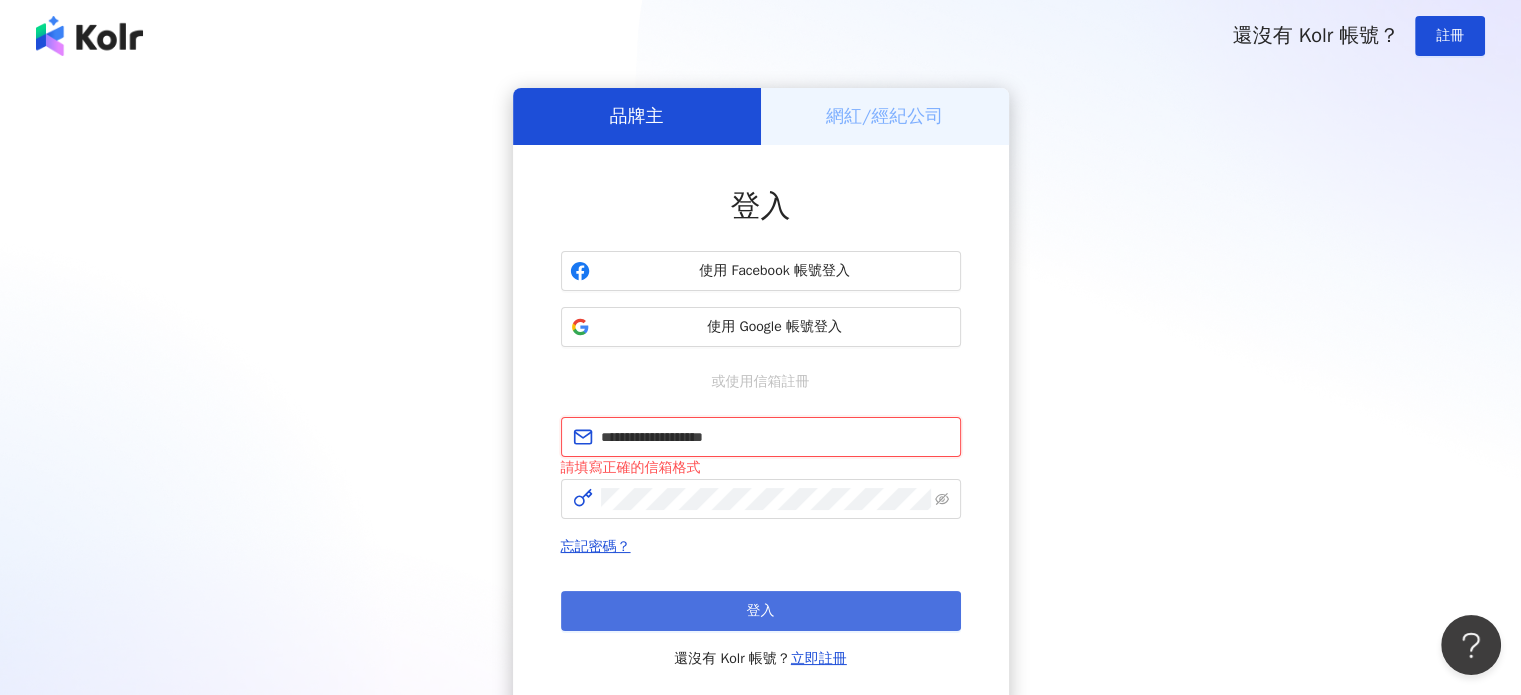 type on "**********" 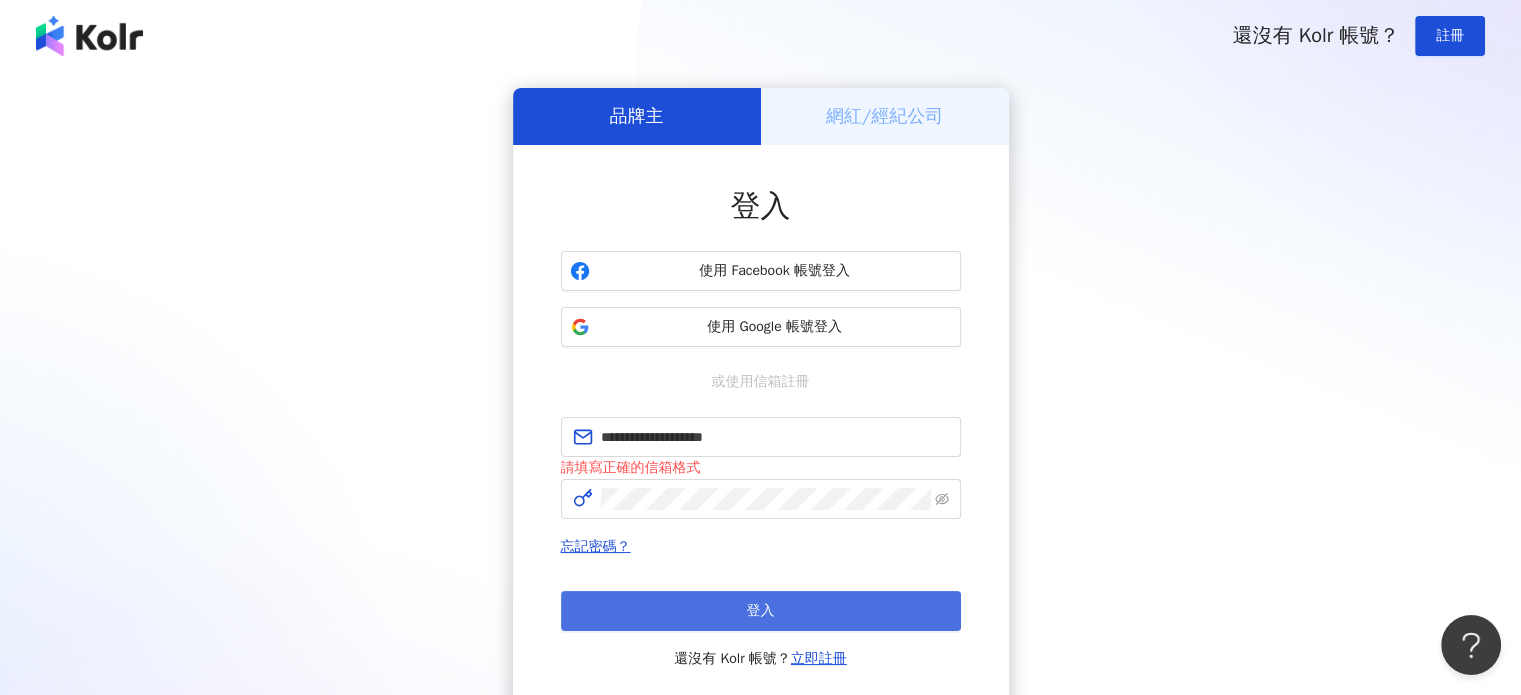click on "登入" at bounding box center [761, 611] 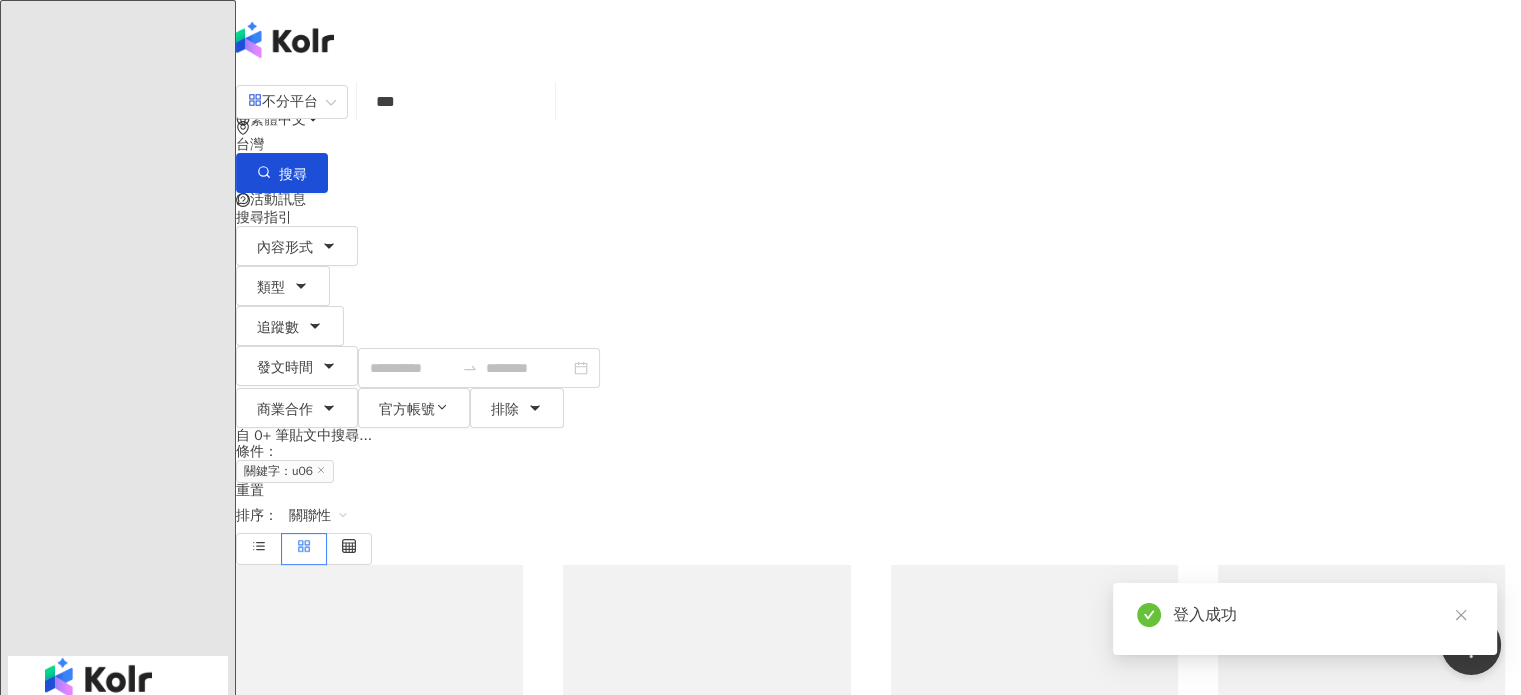 click on "***" at bounding box center [456, 101] 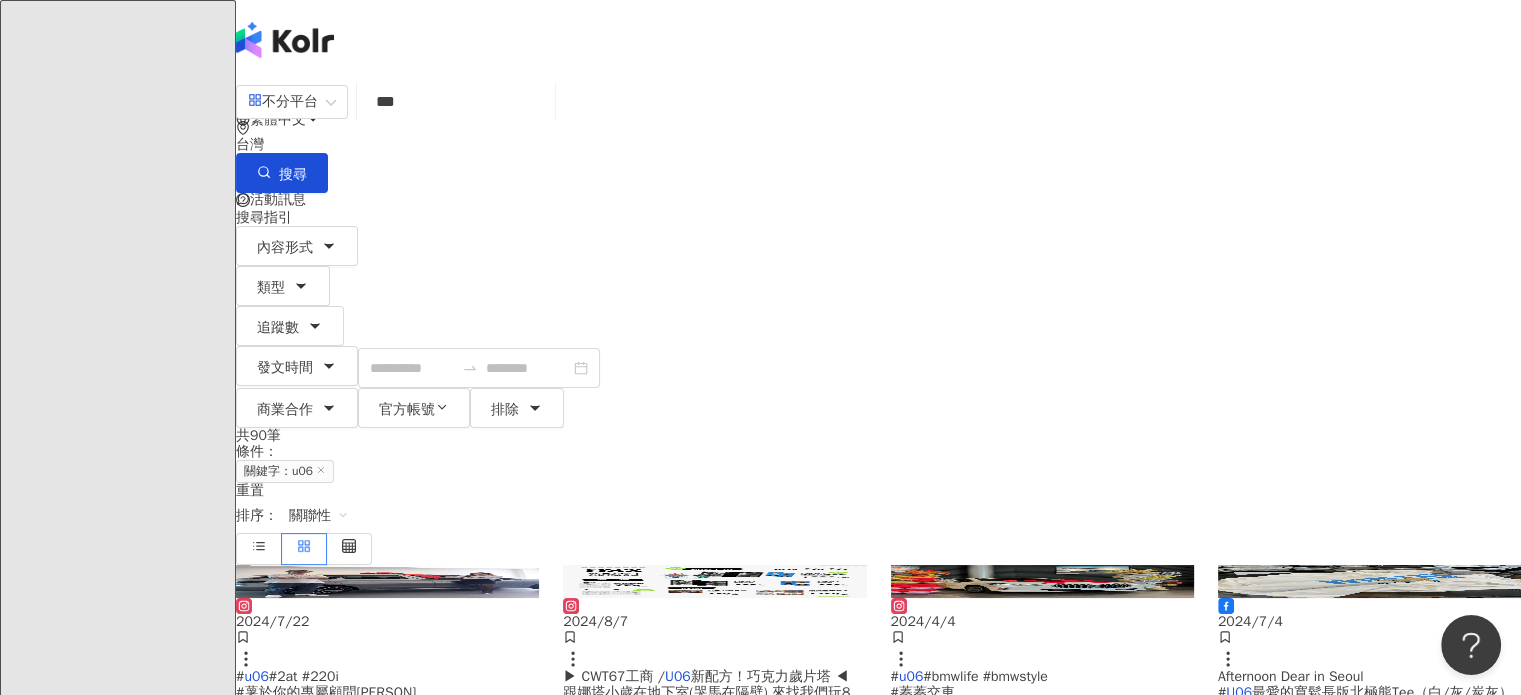 click on "AI 找網紅" at bounding box center (134, 953) 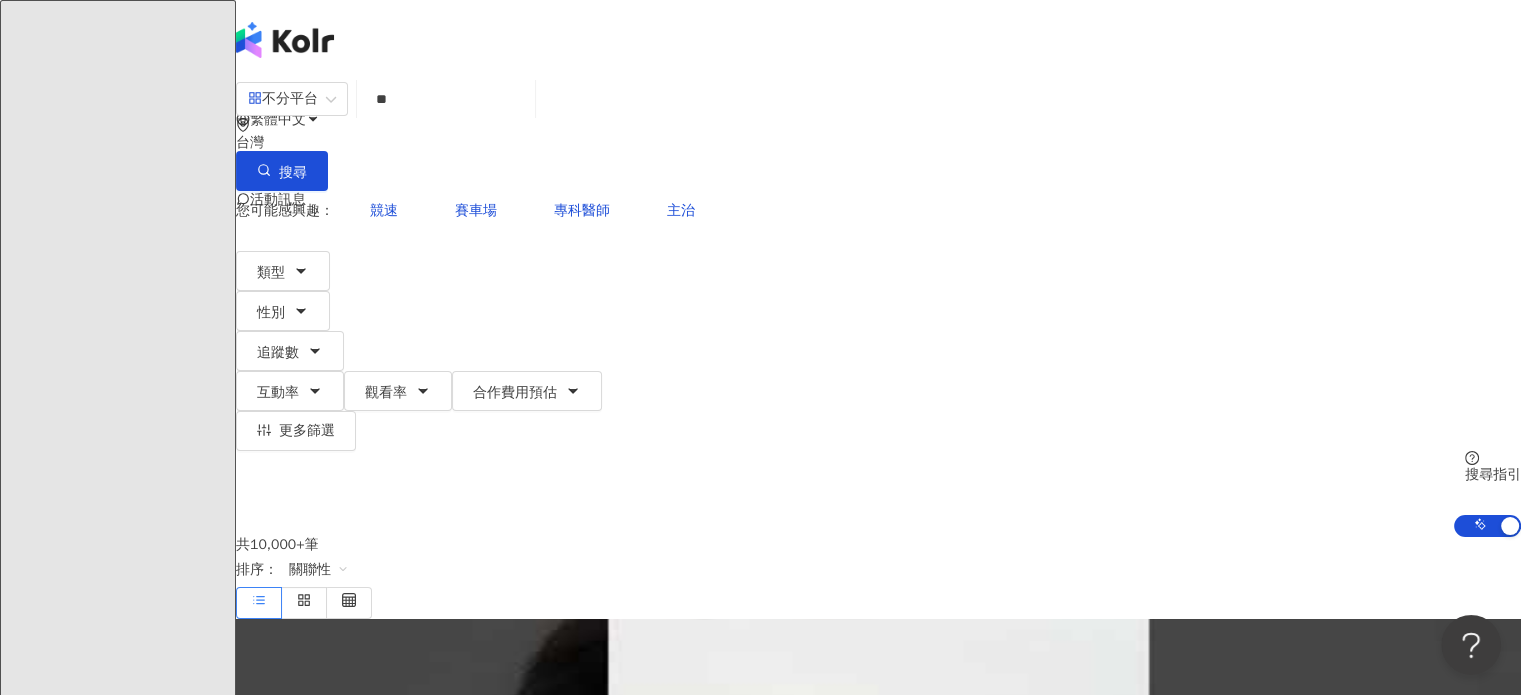 type on "*" 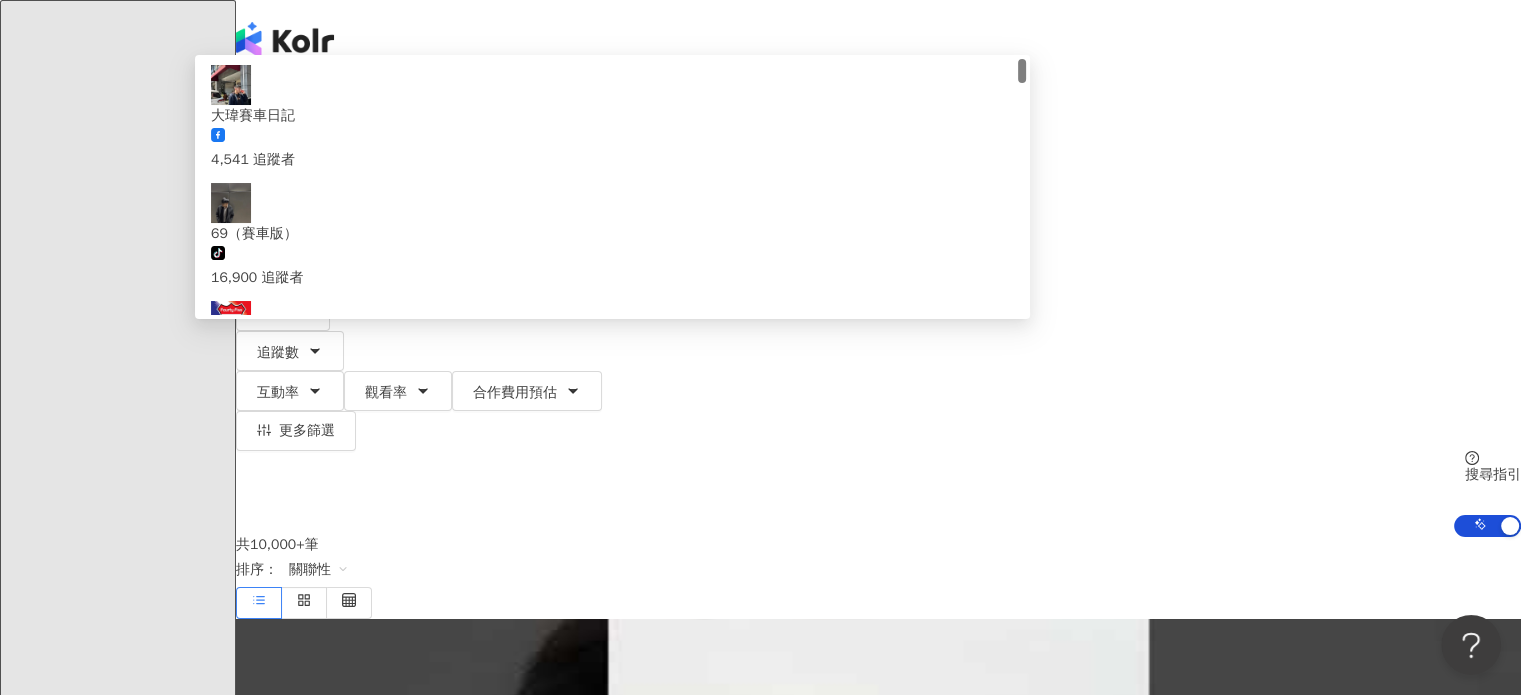 type on "**" 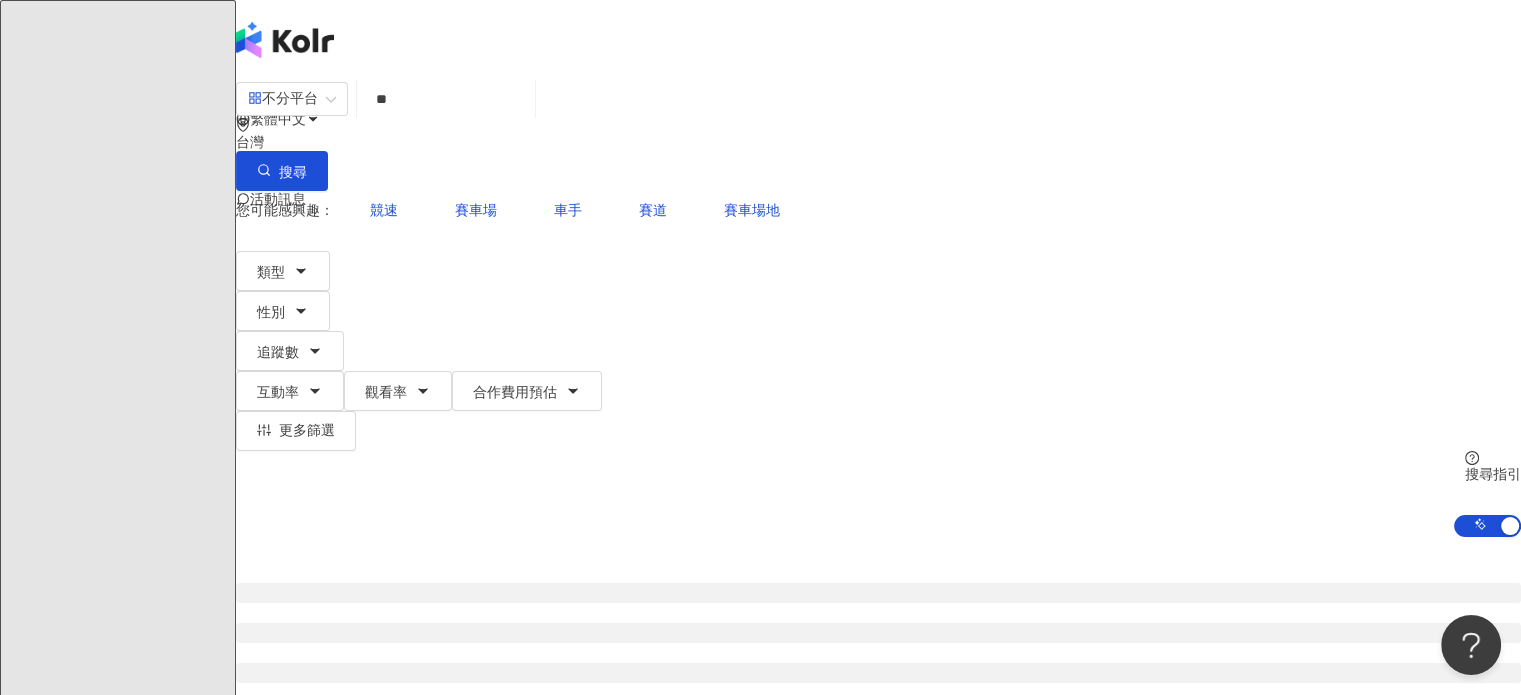 click on "資源庫" at bounding box center (117, 1687) 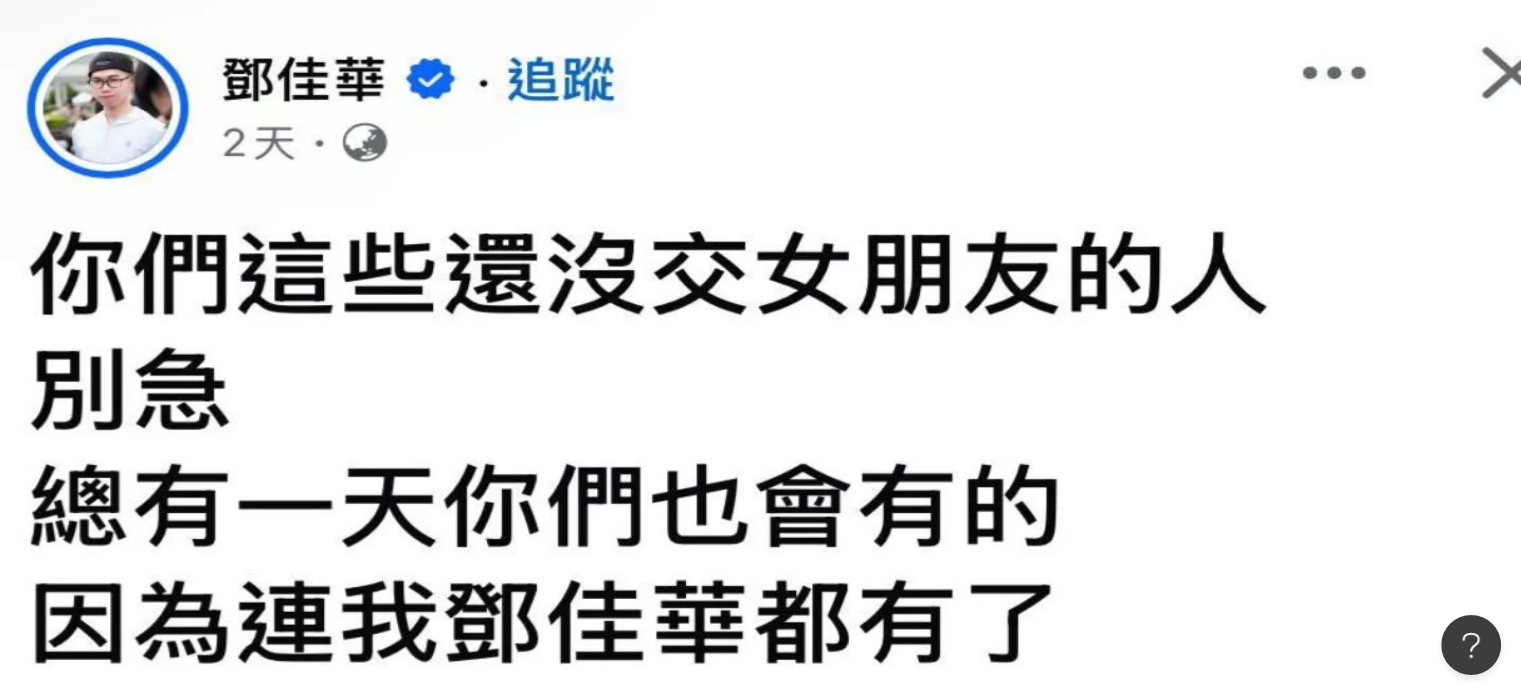 click 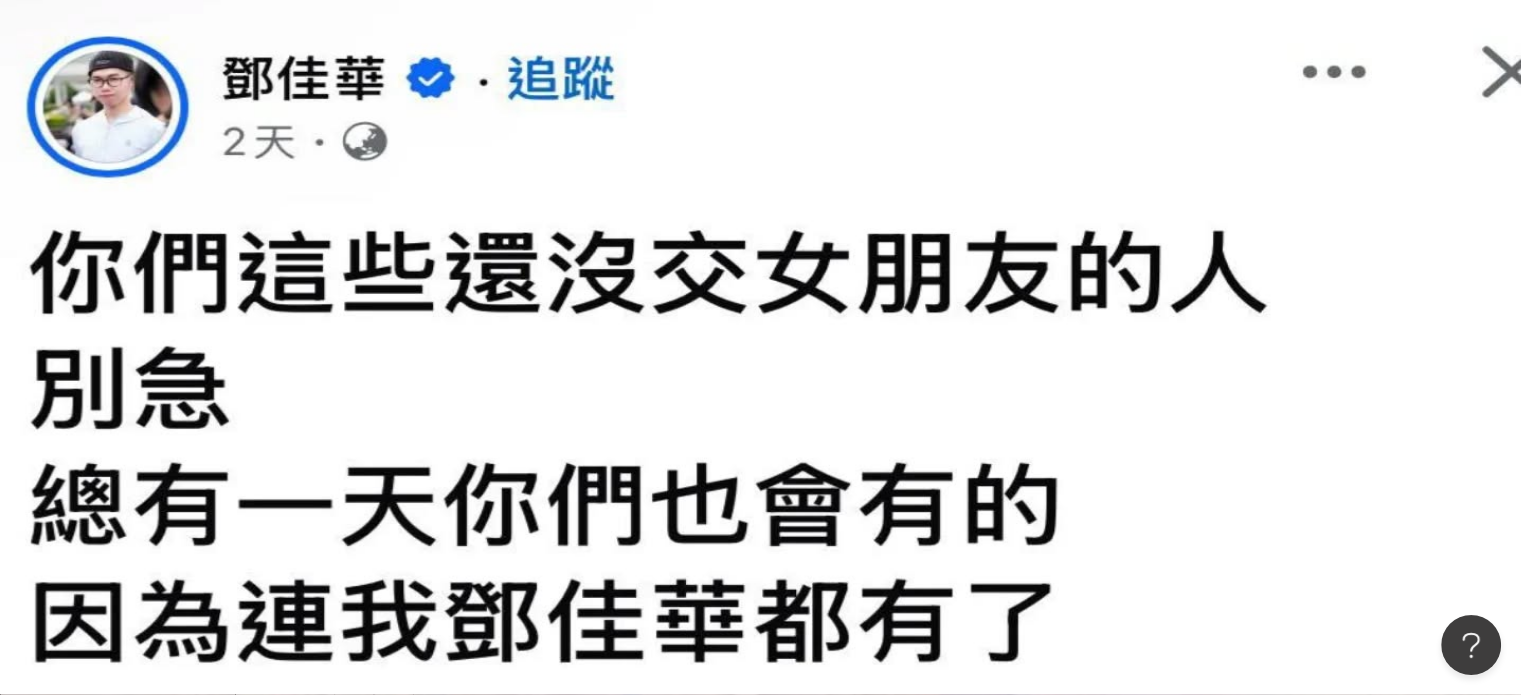 scroll, scrollTop: 0, scrollLeft: 0, axis: both 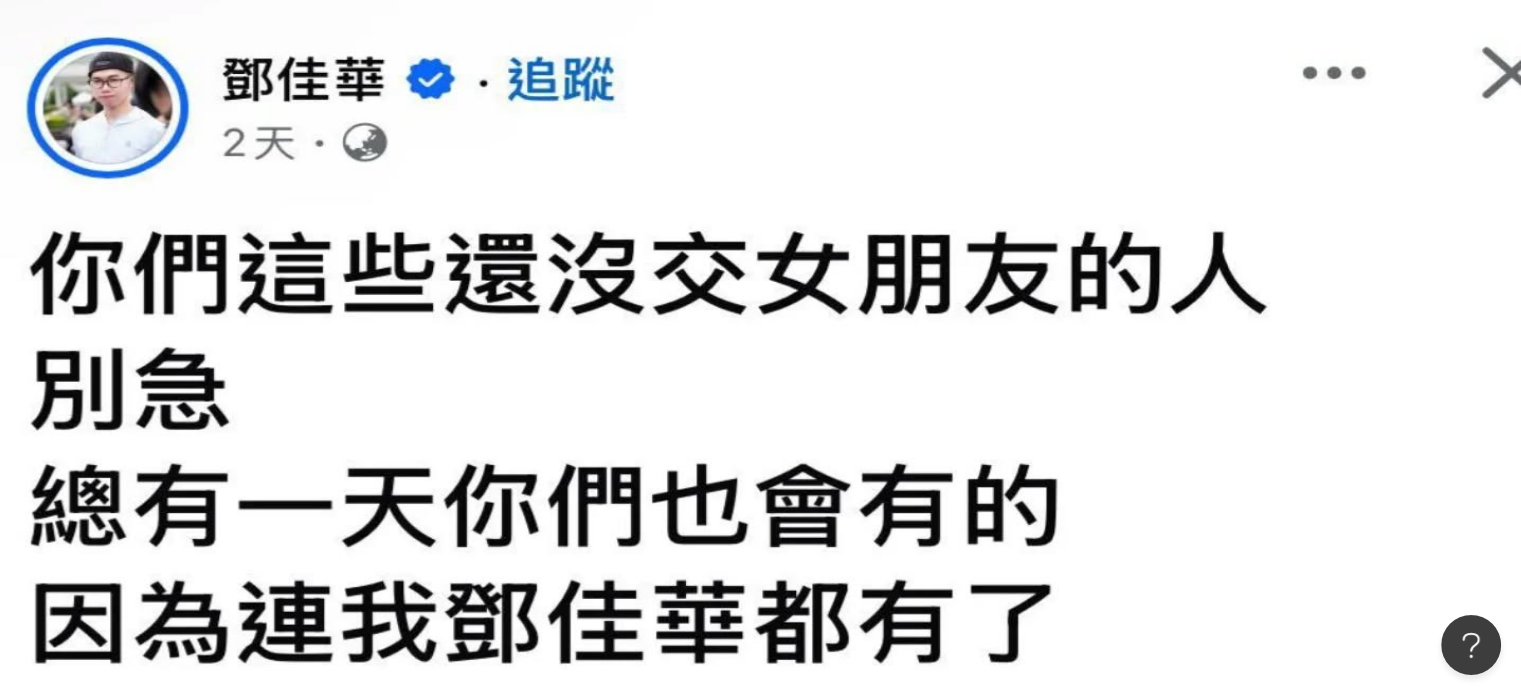click 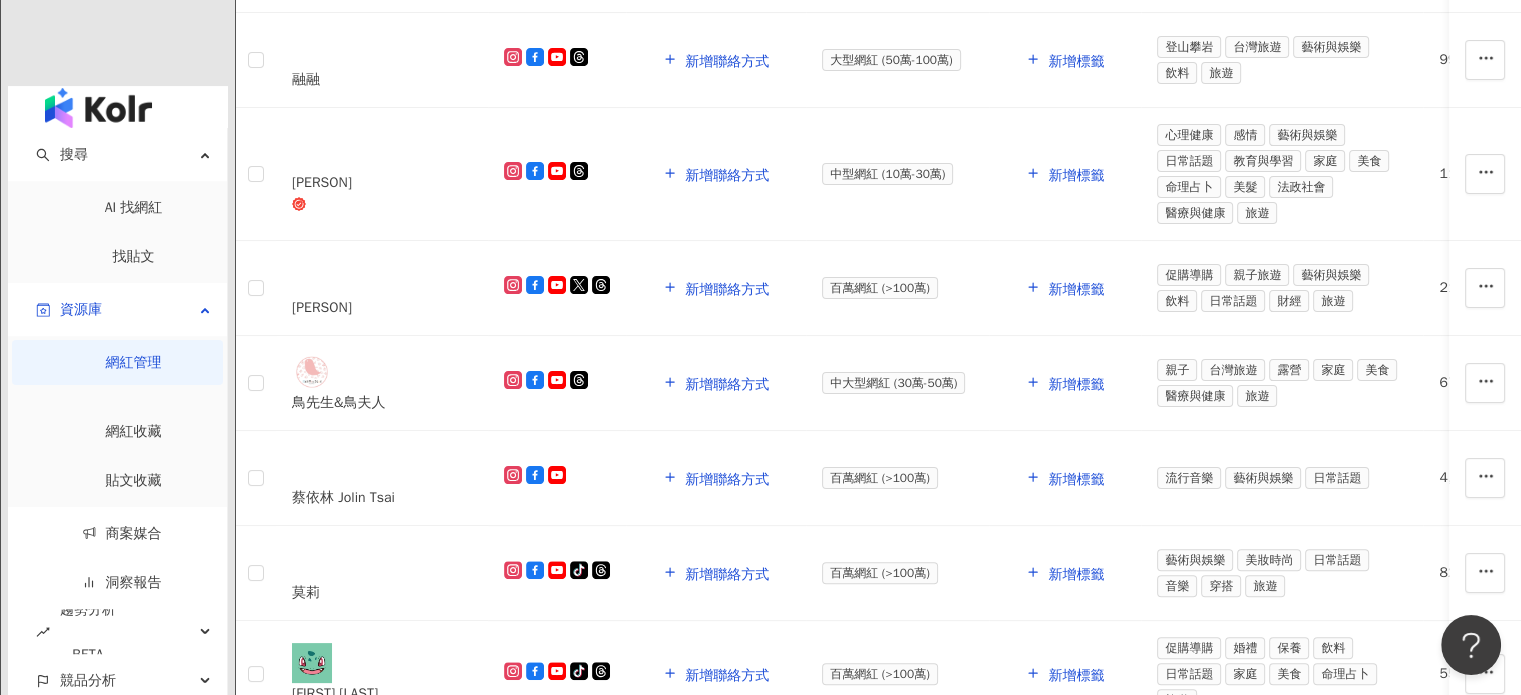 scroll, scrollTop: 0, scrollLeft: 0, axis: both 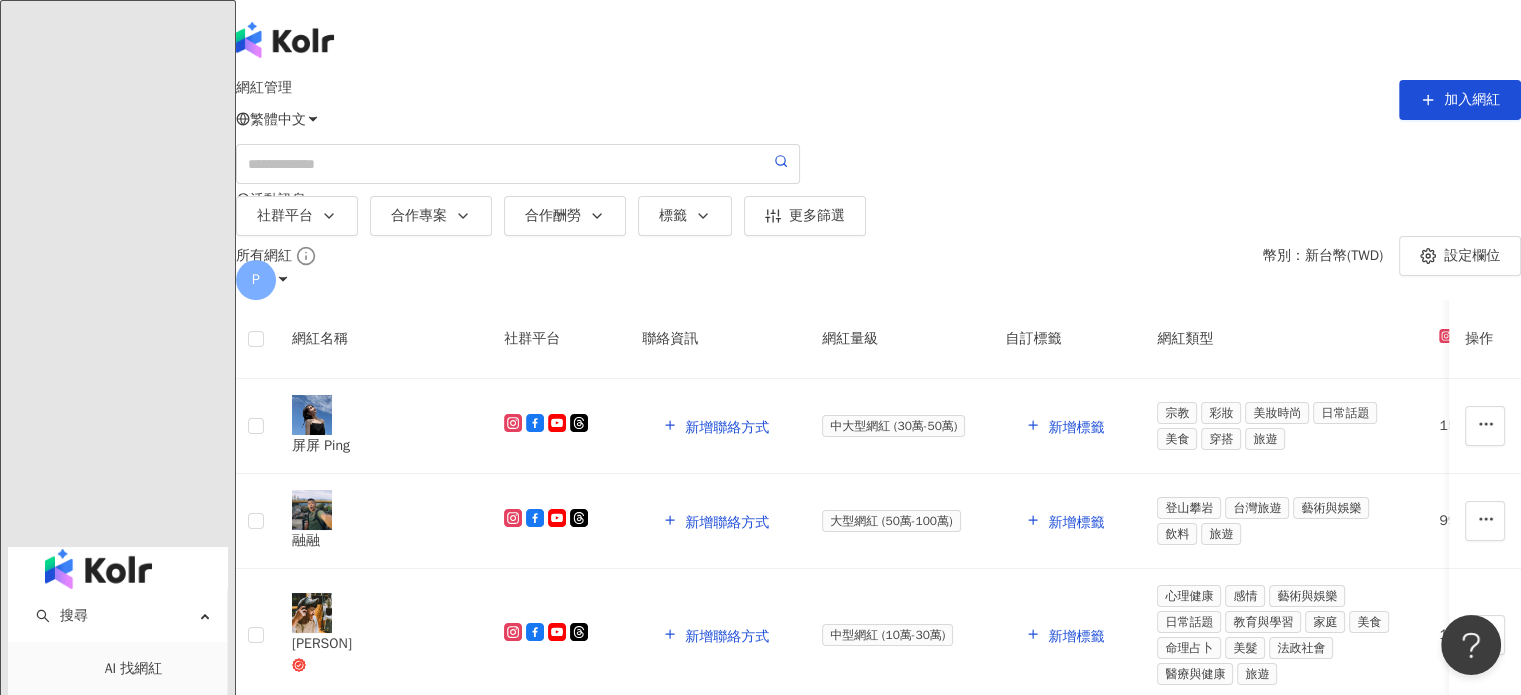 click on "找貼文" at bounding box center [134, 717] 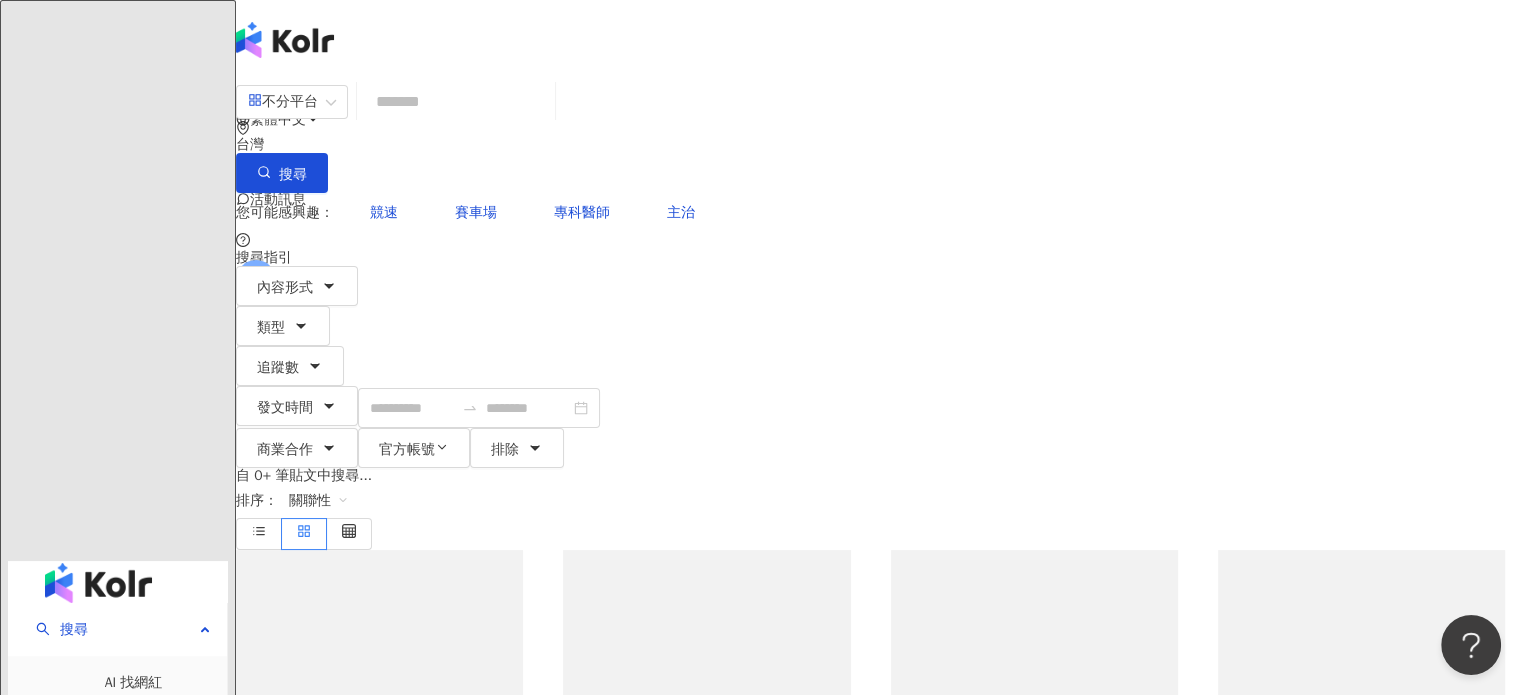 click at bounding box center [456, 101] 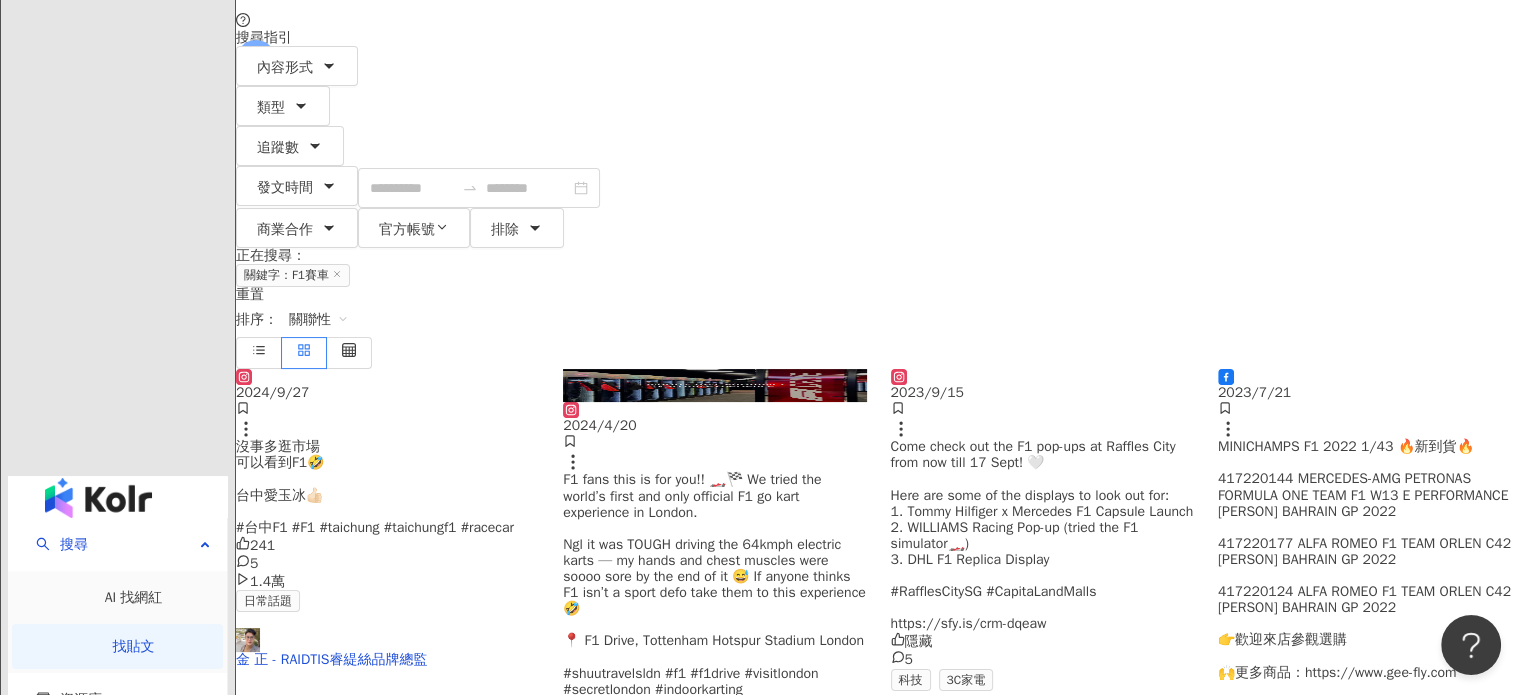 scroll, scrollTop: 220, scrollLeft: 0, axis: vertical 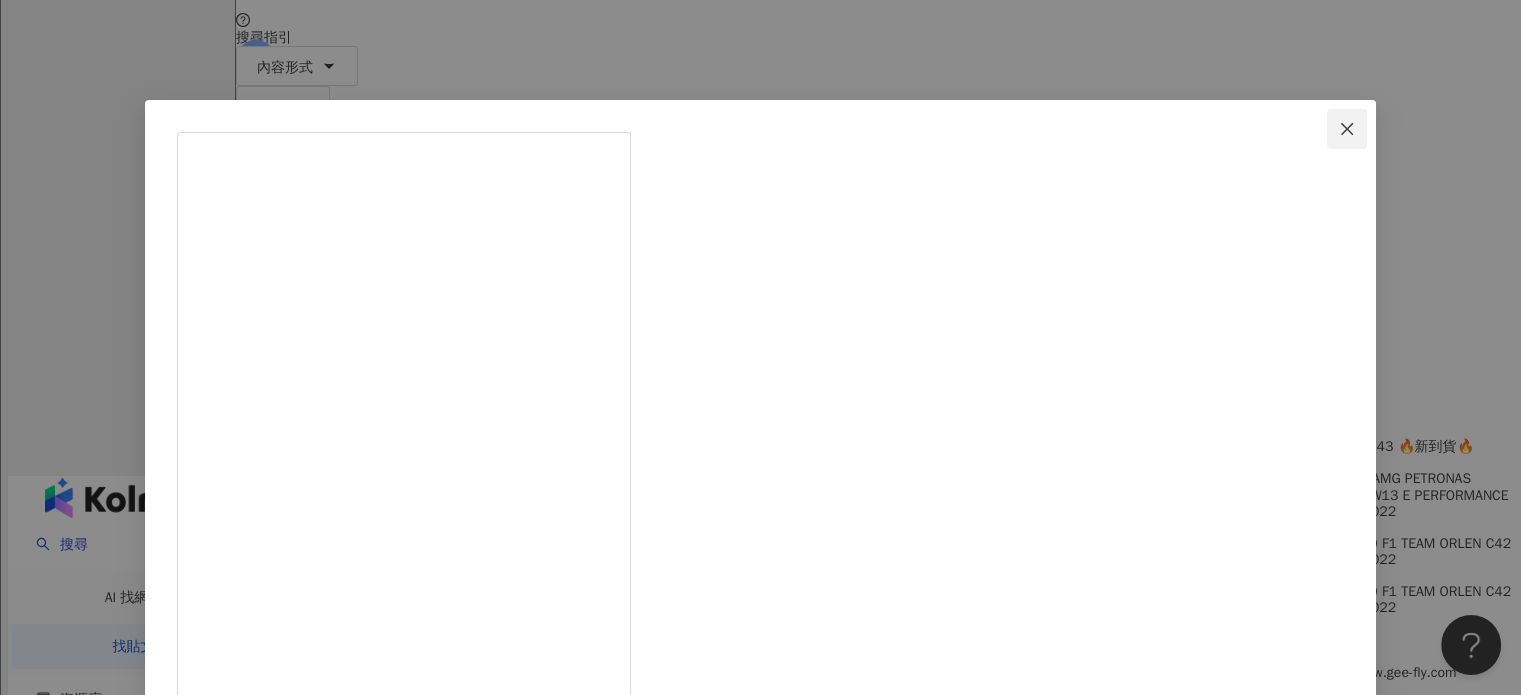 click 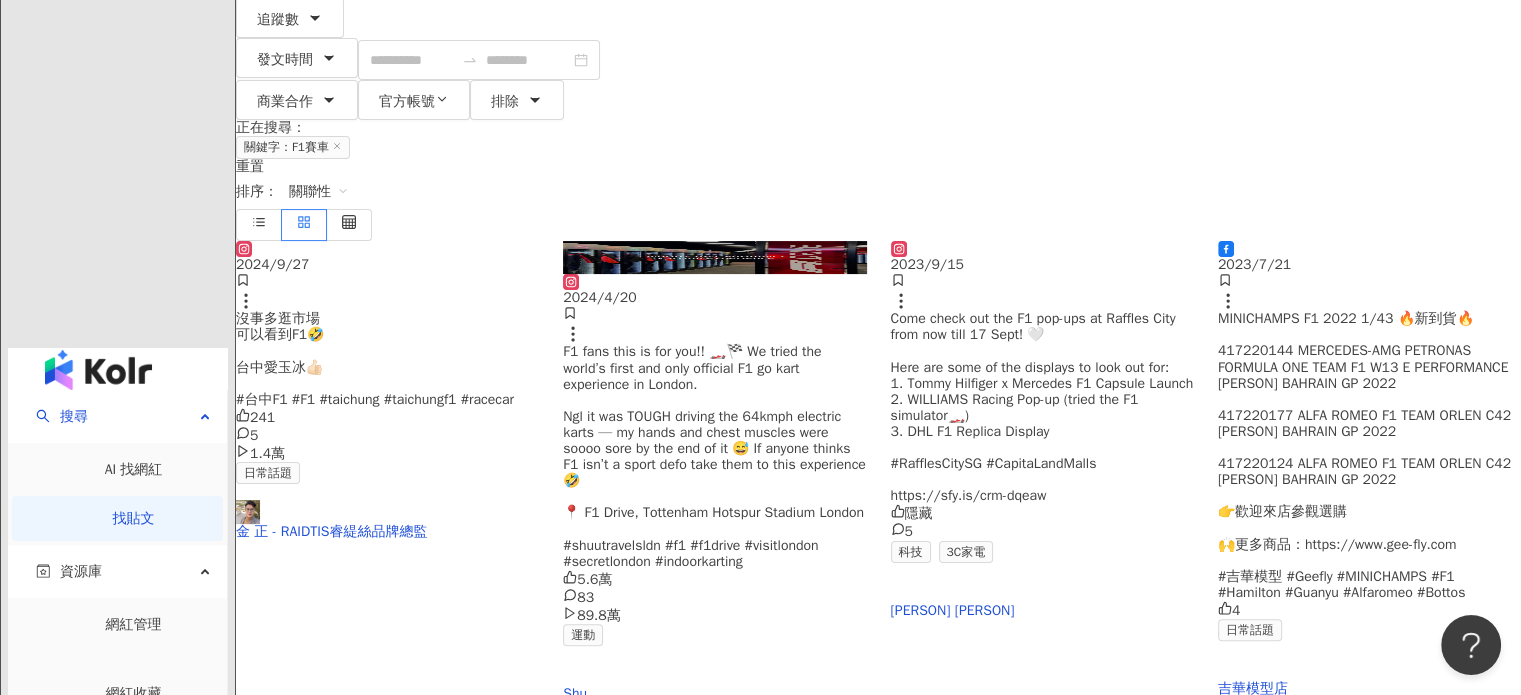scroll, scrollTop: 448, scrollLeft: 0, axis: vertical 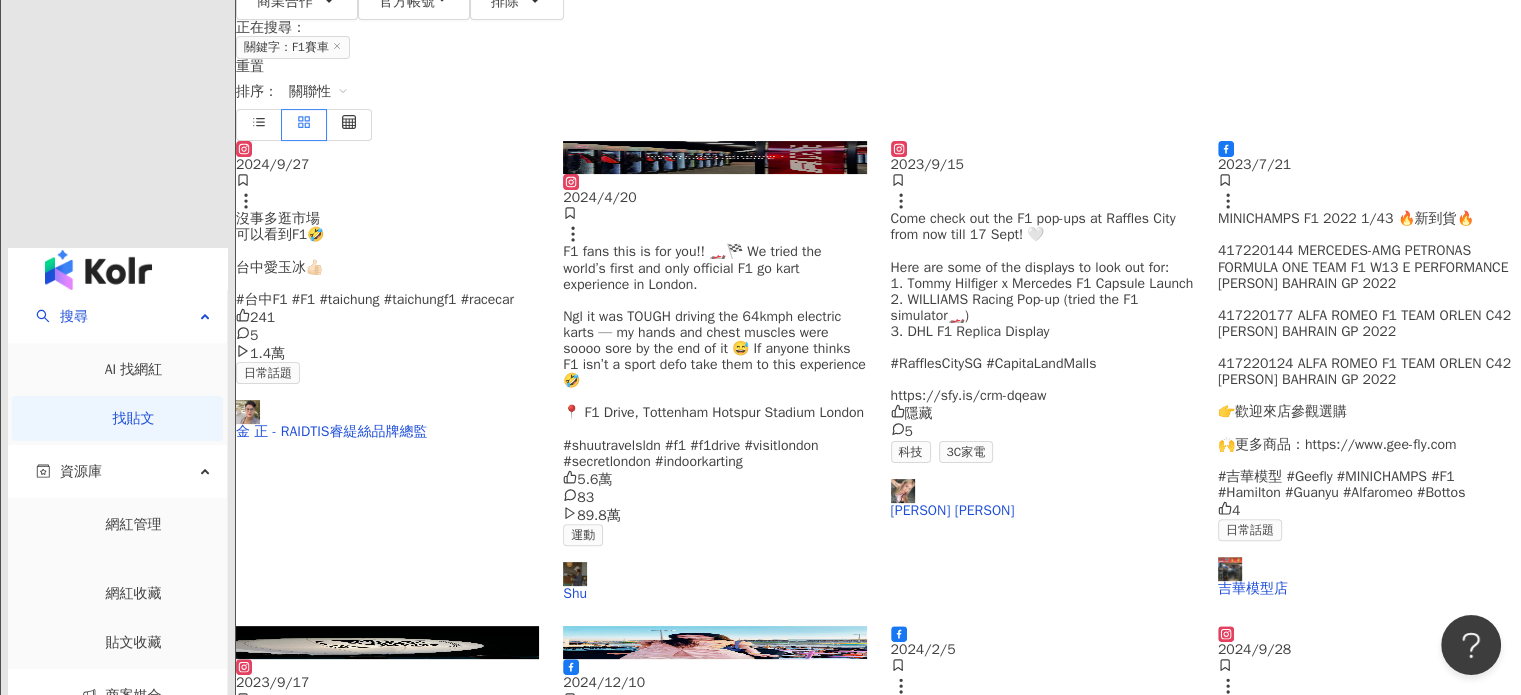 click on "— F1 Show run Taichung —
就在台灣！真的太帥了～
鳥家一起看F1賽車成就達成🏁
#f1 #racingcar #yuki #f1showrun #pirelli" at bounding box center [1341, 735] 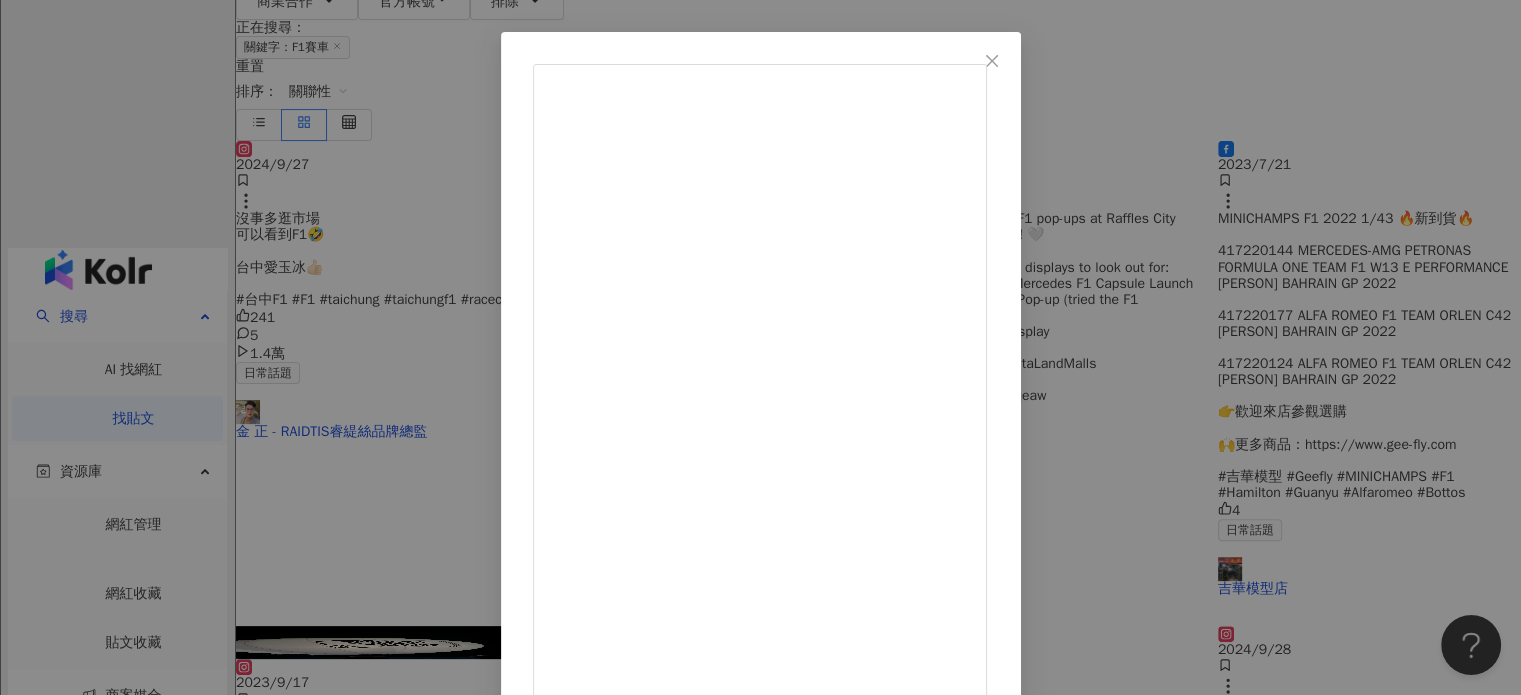 scroll, scrollTop: 200, scrollLeft: 0, axis: vertical 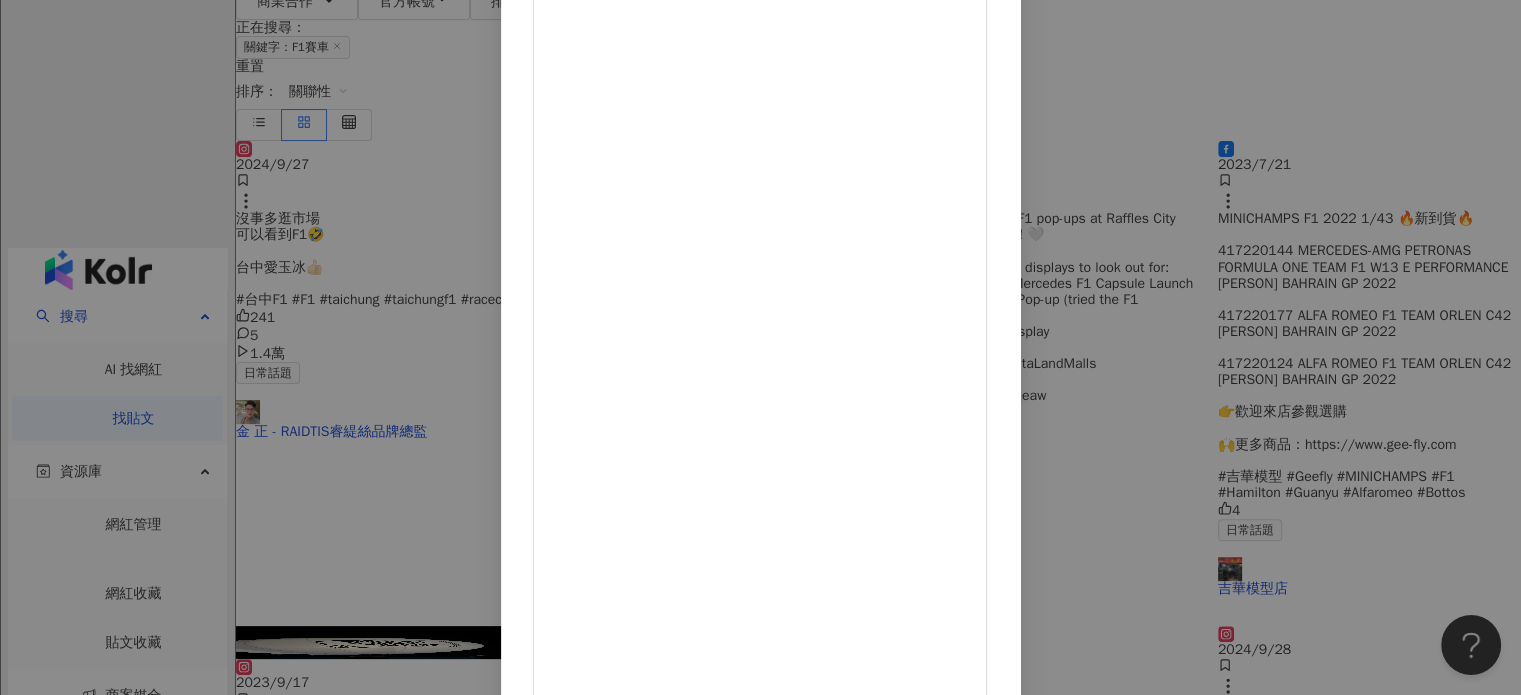 click on "查看原始貼文" at bounding box center [575, 997] 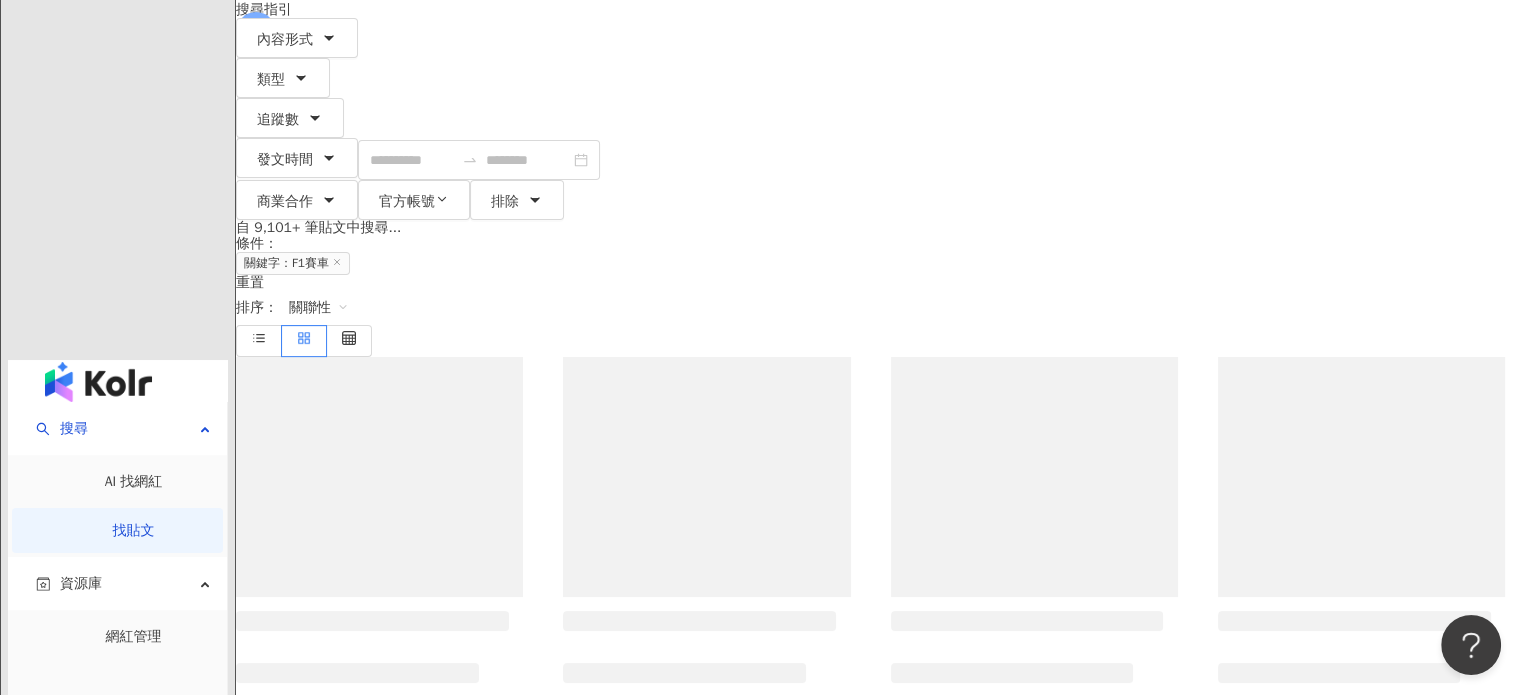 scroll, scrollTop: 0, scrollLeft: 0, axis: both 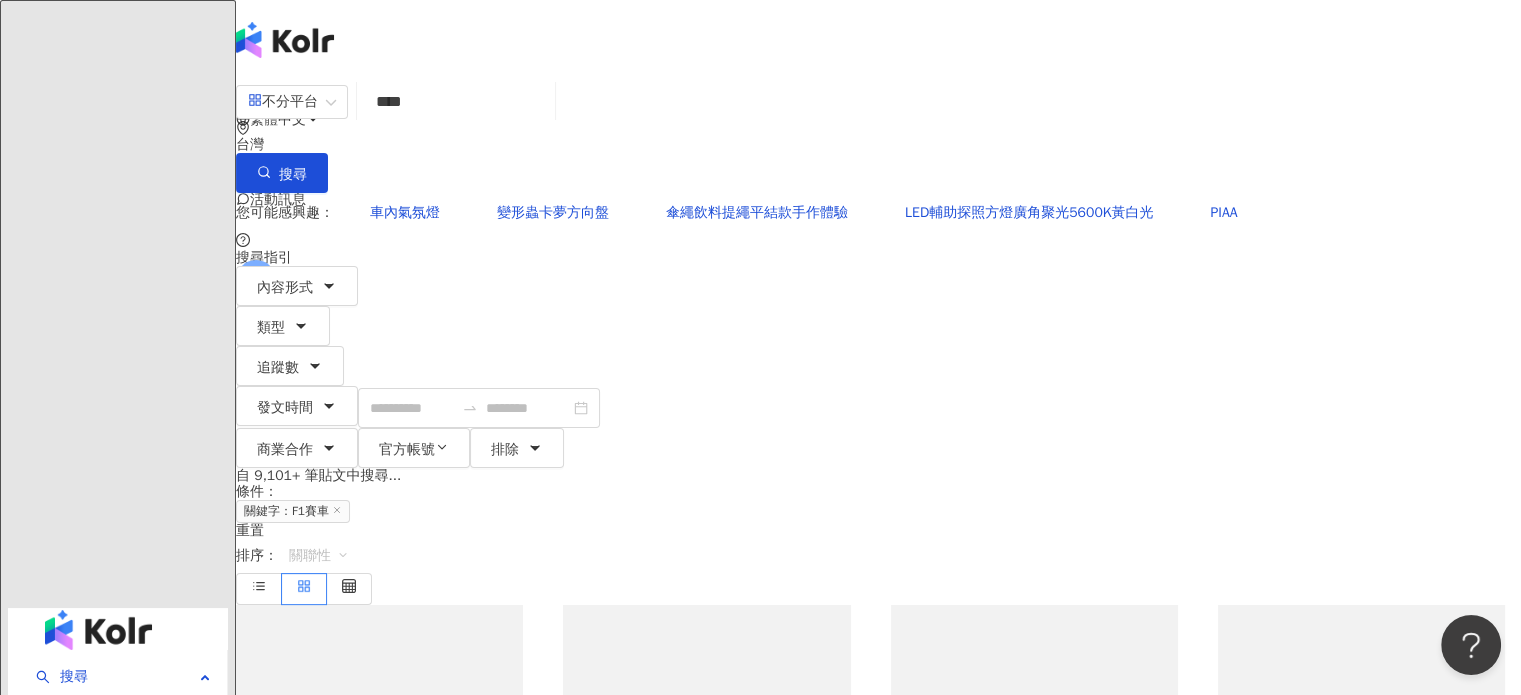 click on "關聯性" at bounding box center (319, 556) 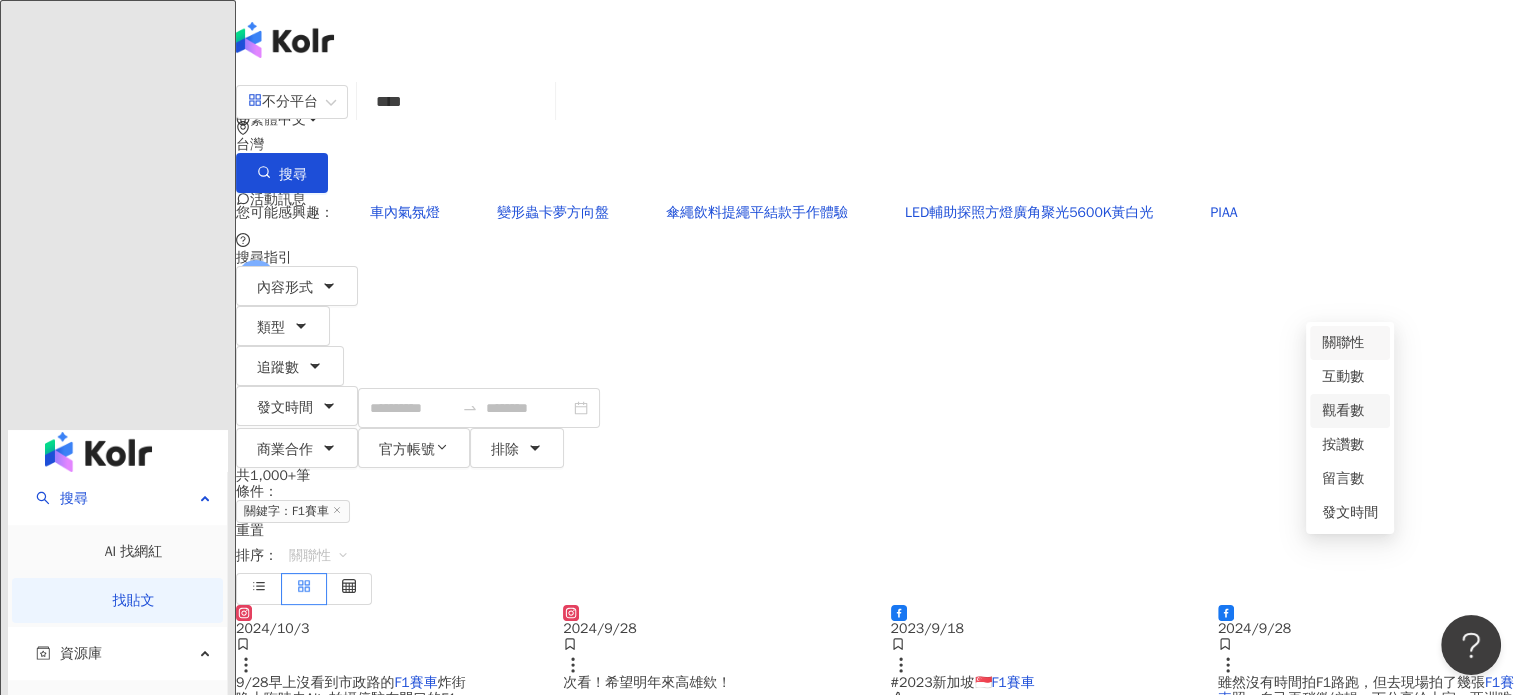 click on "觀看數" at bounding box center (1350, 411) 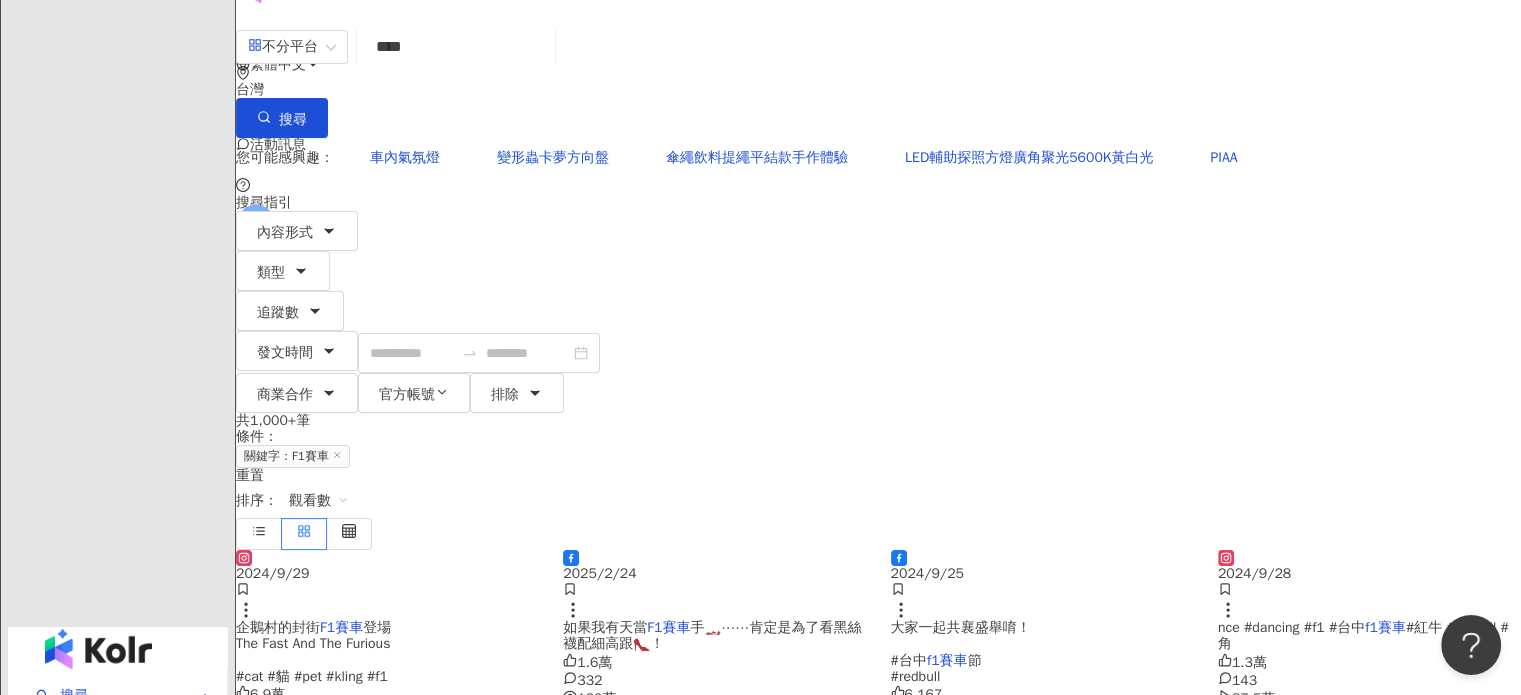 scroll, scrollTop: 100, scrollLeft: 0, axis: vertical 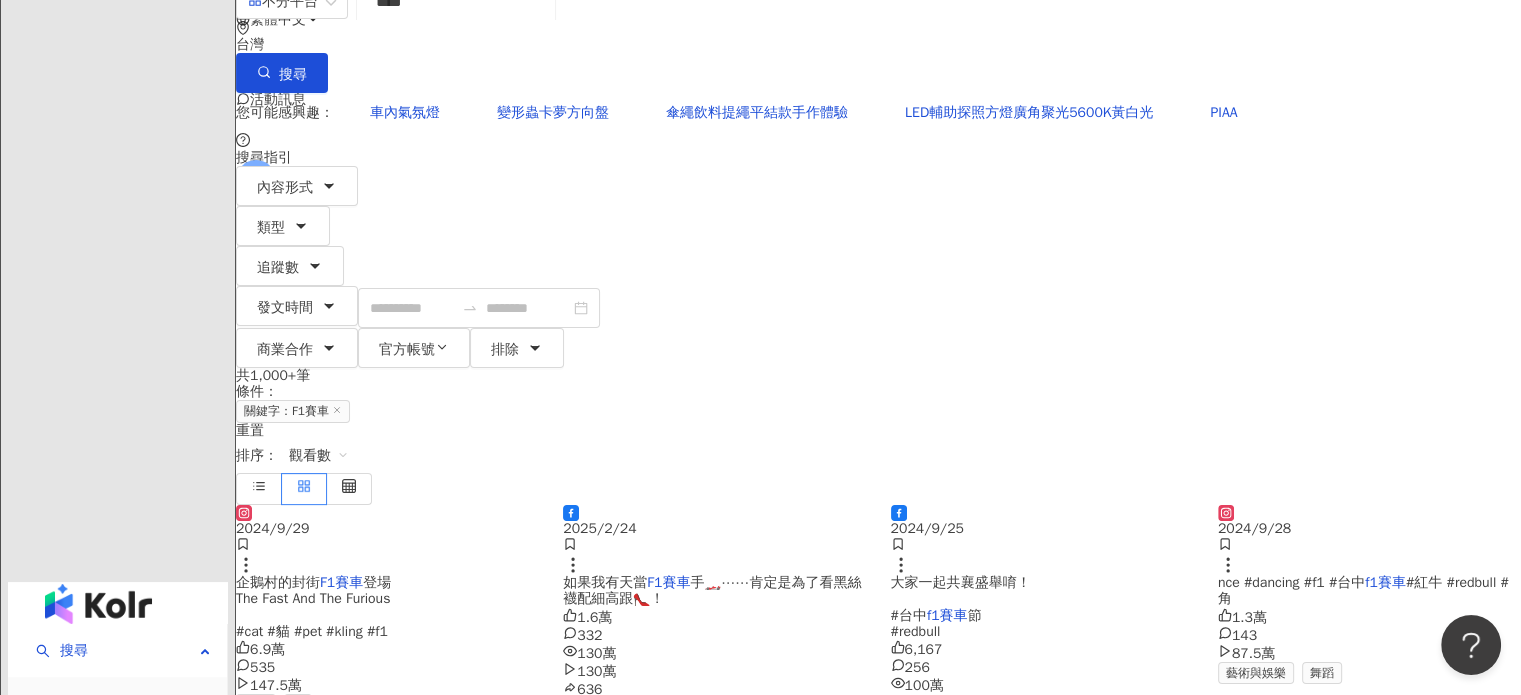 click on "大家一起共襄盛舉唷！
#台中" at bounding box center (961, 598) 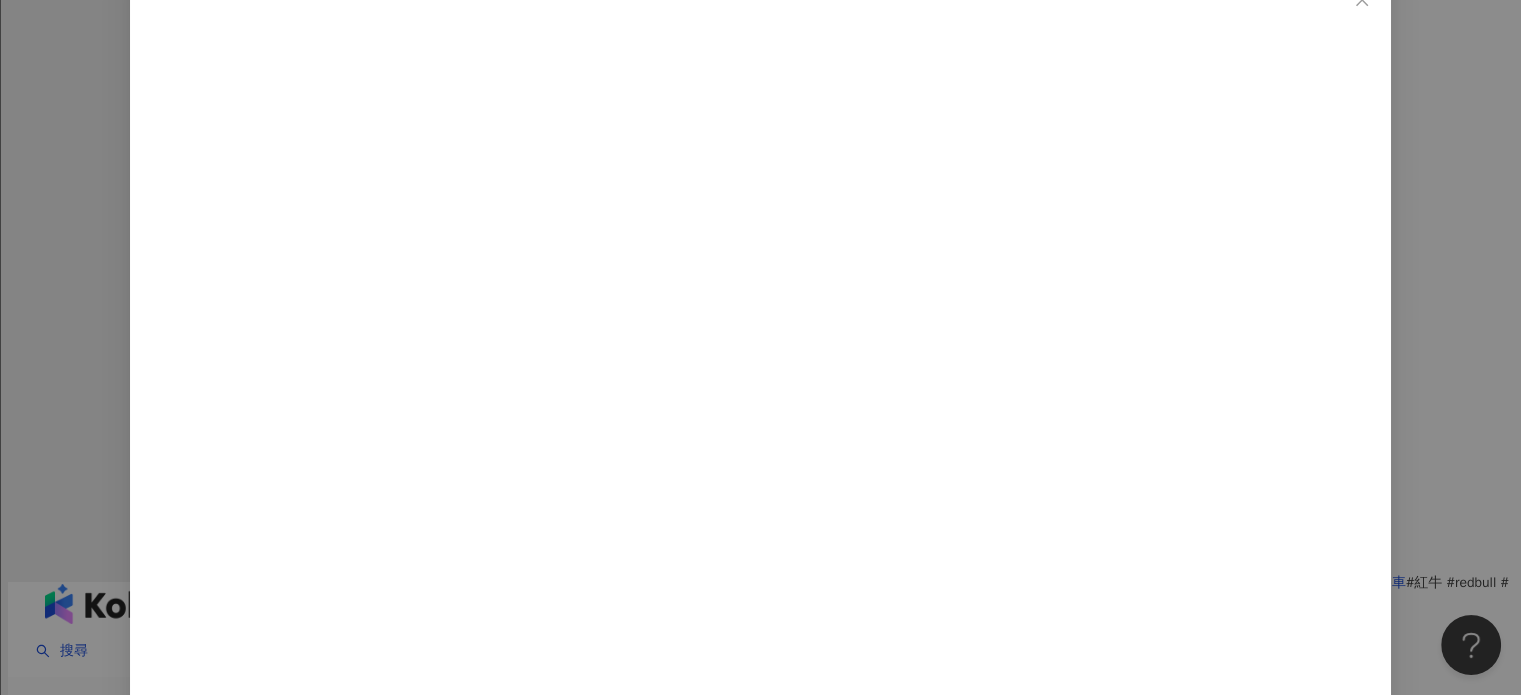 scroll, scrollTop: 144, scrollLeft: 0, axis: vertical 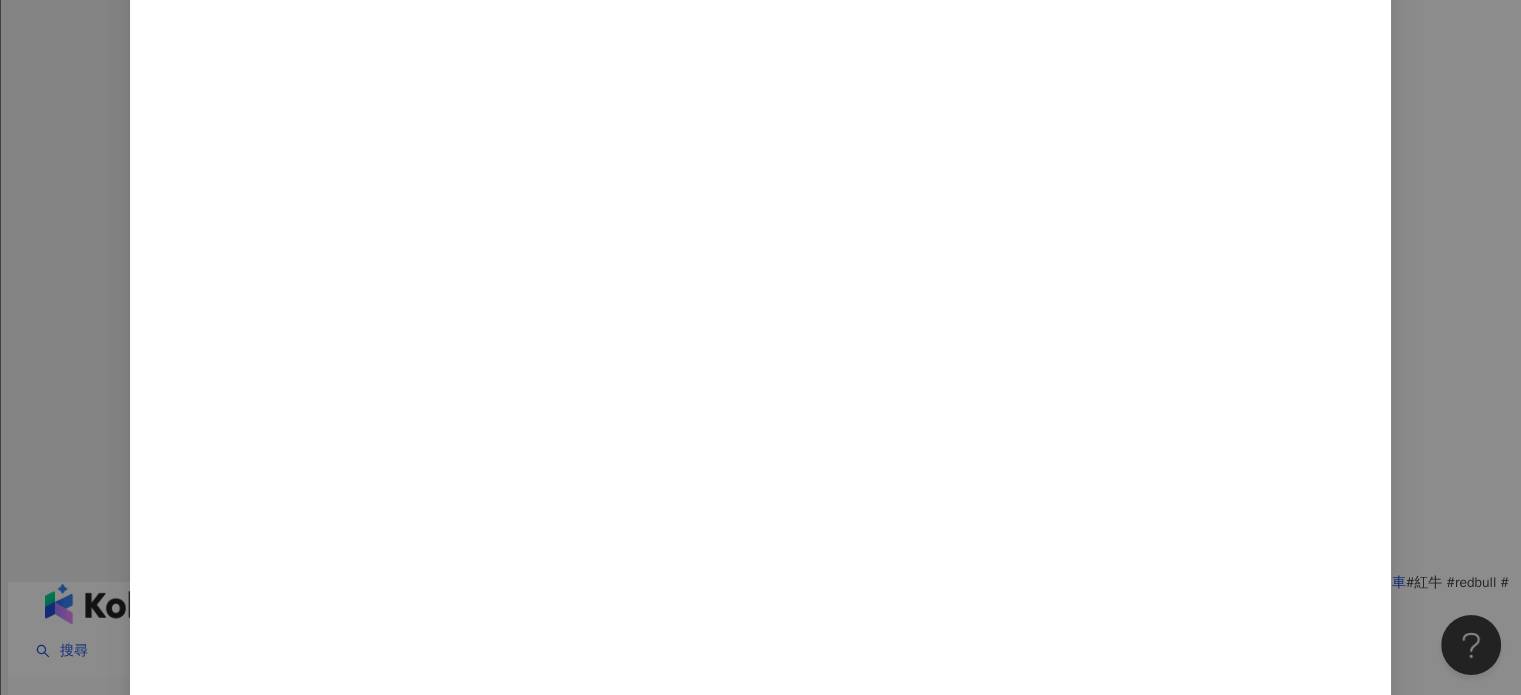 click on "查看原始貼文" at bounding box center [204, 1004] 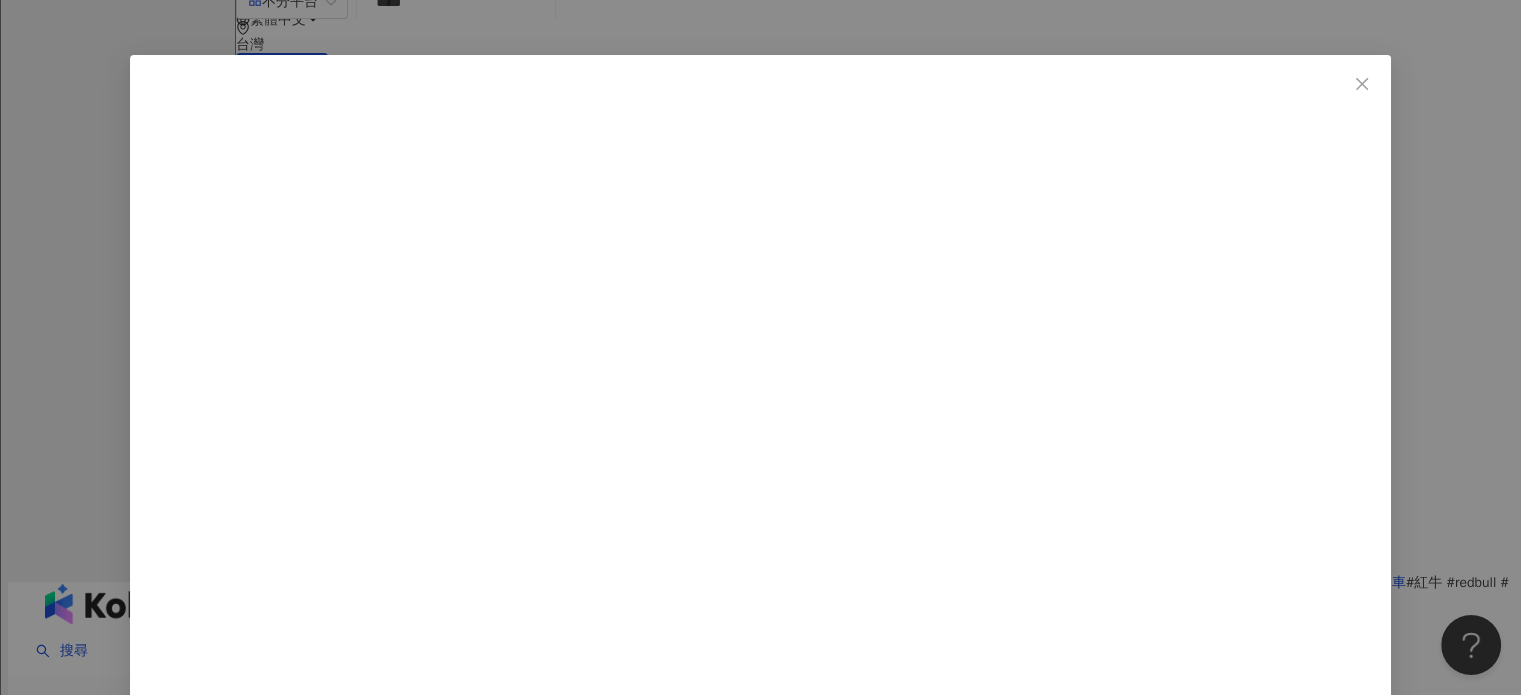 scroll, scrollTop: 44, scrollLeft: 0, axis: vertical 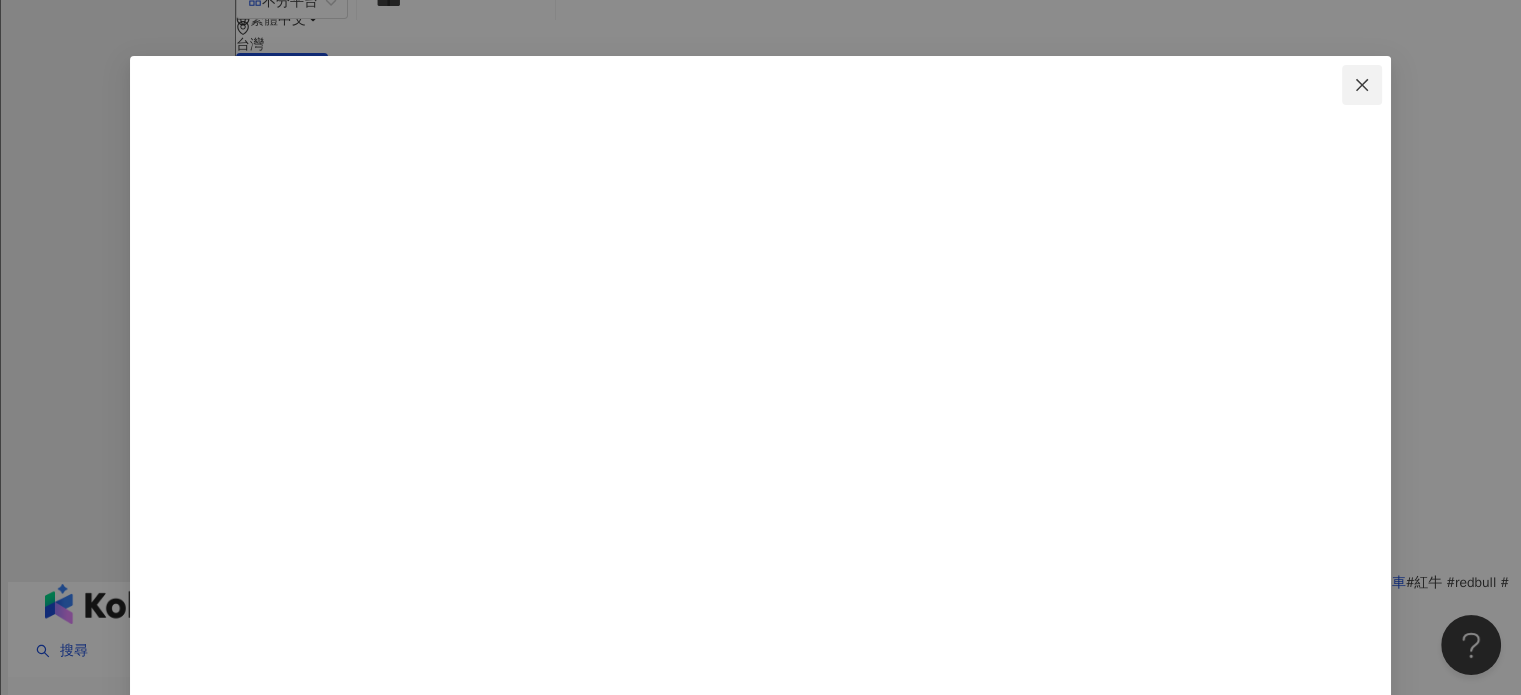 click 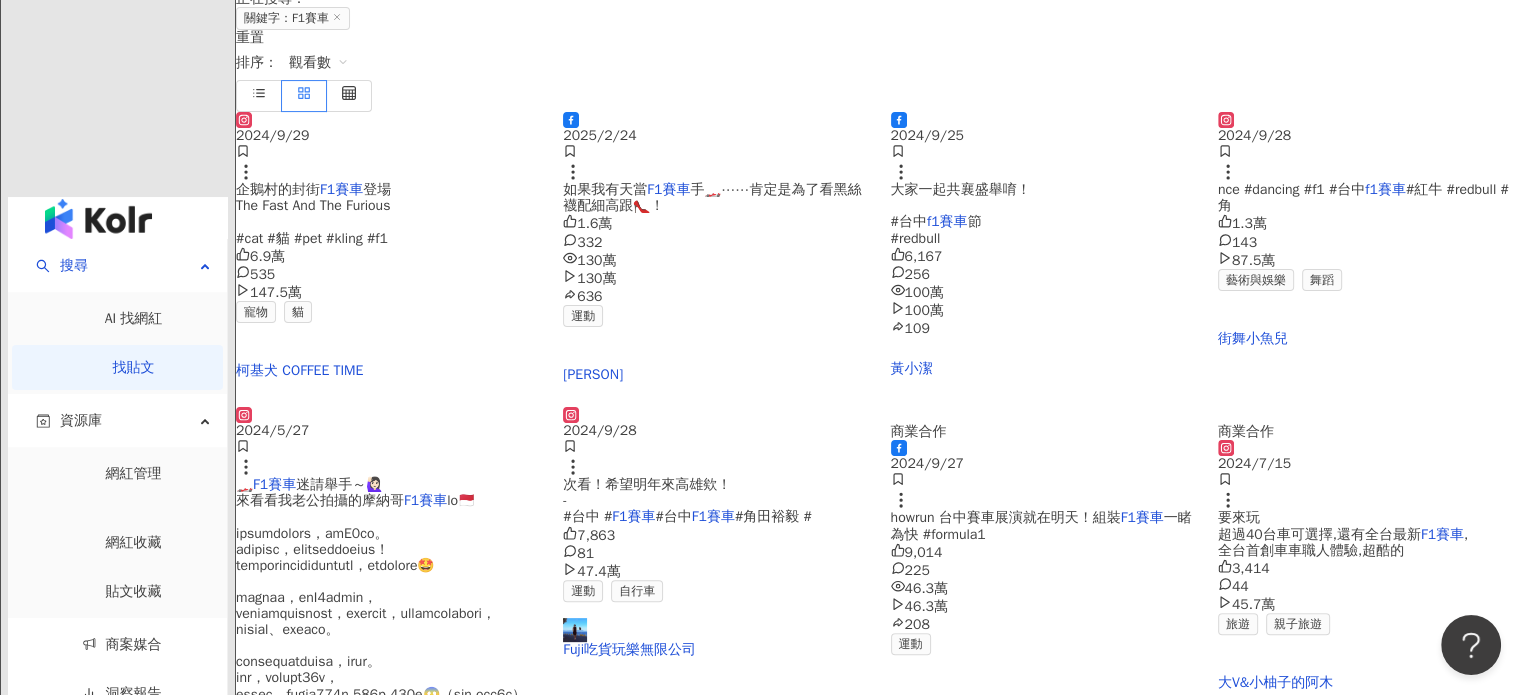 scroll, scrollTop: 500, scrollLeft: 0, axis: vertical 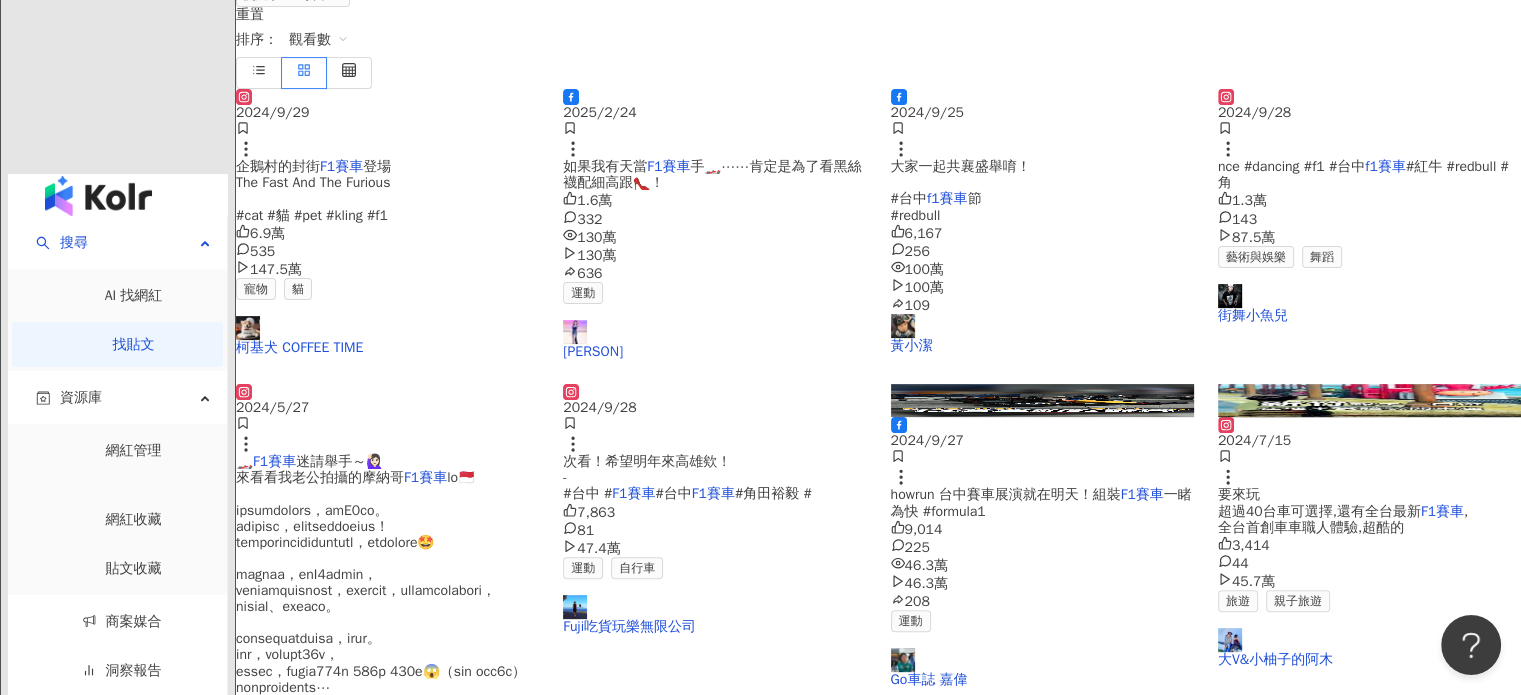 click on "迷請舉手～🙋🏻‍♀️
來看看我老公拍攝的摩納哥" at bounding box center (320, 469) 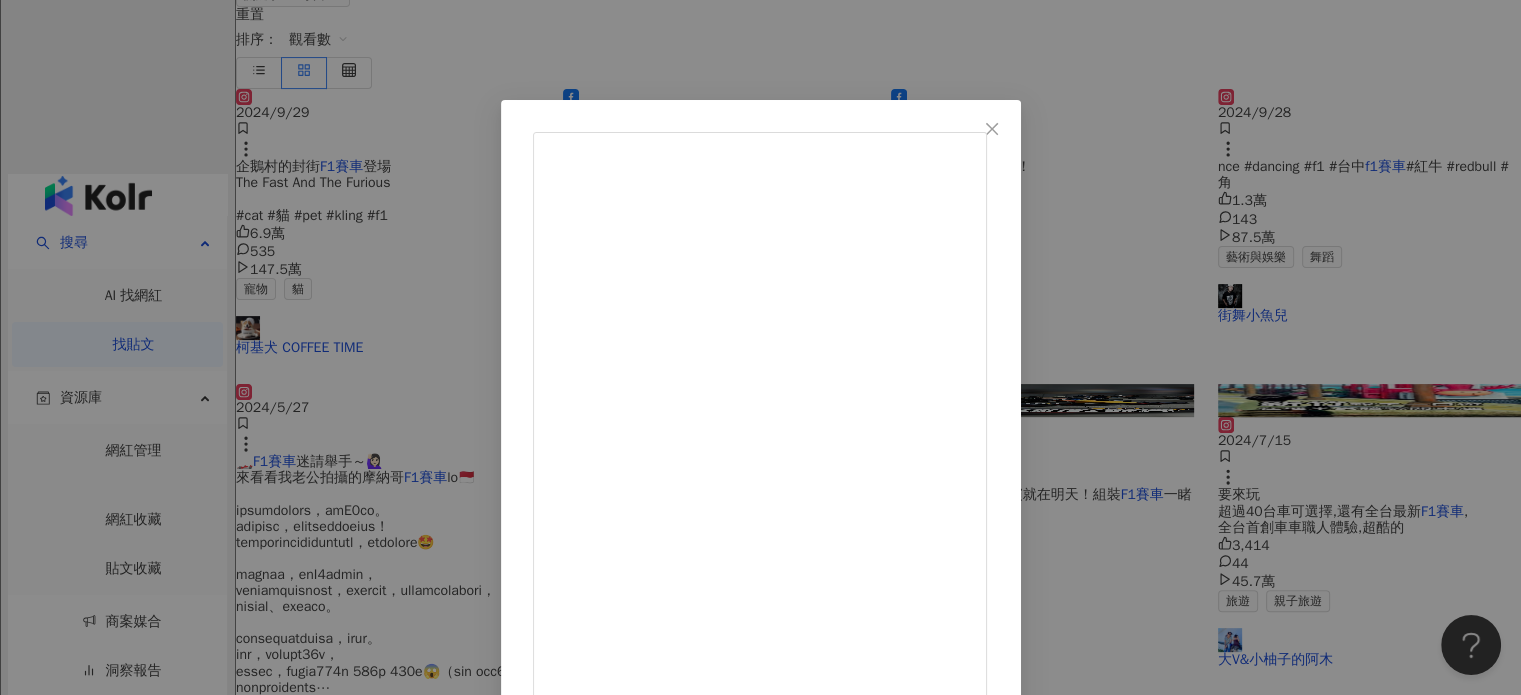 scroll, scrollTop: 189, scrollLeft: 0, axis: vertical 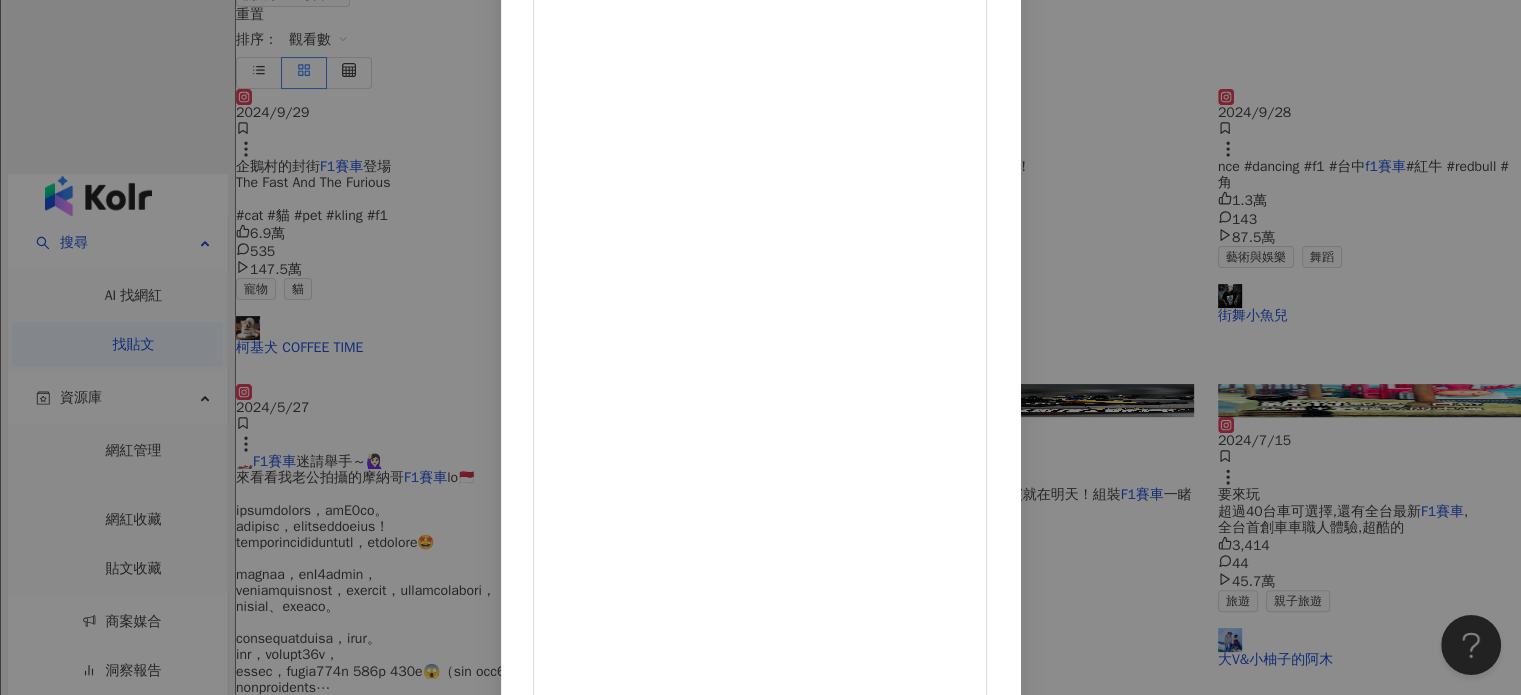 click on "[PERSON] [DATE] [NUMBER] [NUMBER] [NUMBER] 查看原始貼文" at bounding box center [760, 347] 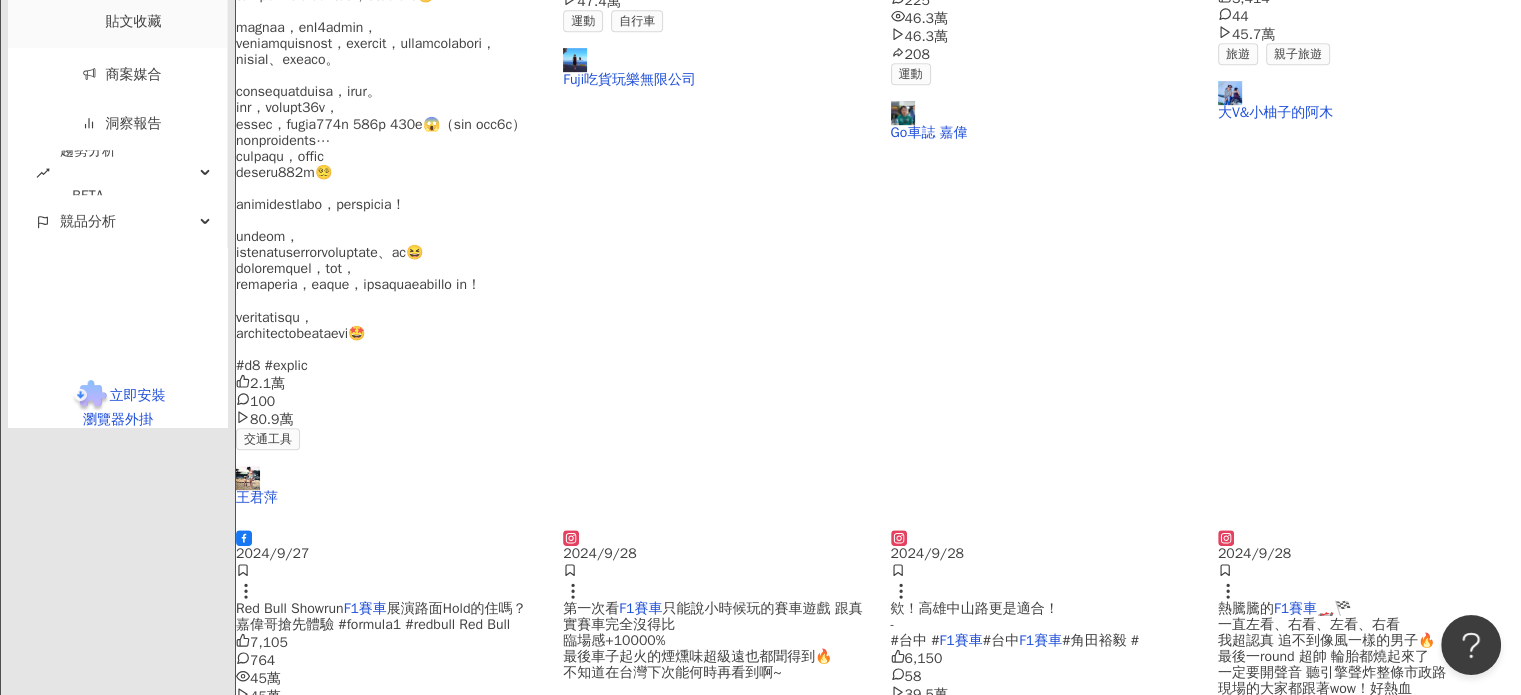 scroll, scrollTop: 1000, scrollLeft: 0, axis: vertical 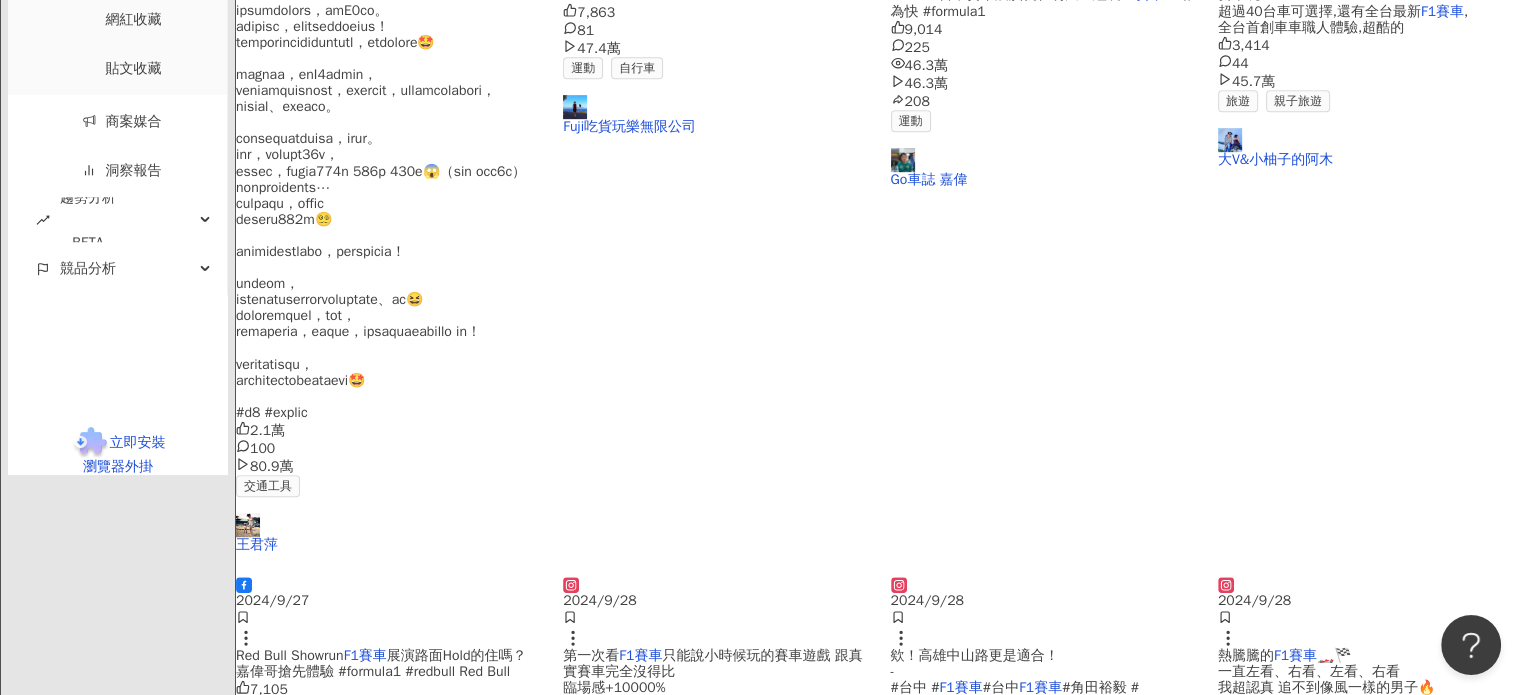 click on "🏎️🏁
一直左看、右看、左看、右看
我超認真 追不到像風一樣的男子🔥
最後一round 超帥 輪胎都燒起來了
一定要開聲音 聽引擎聲炸整條市政路
現場的大家都跟著wow！好熱血
還好最後有見到本尊！太快了啦😍
#f1 #rb8" at bounding box center [1332, 720] 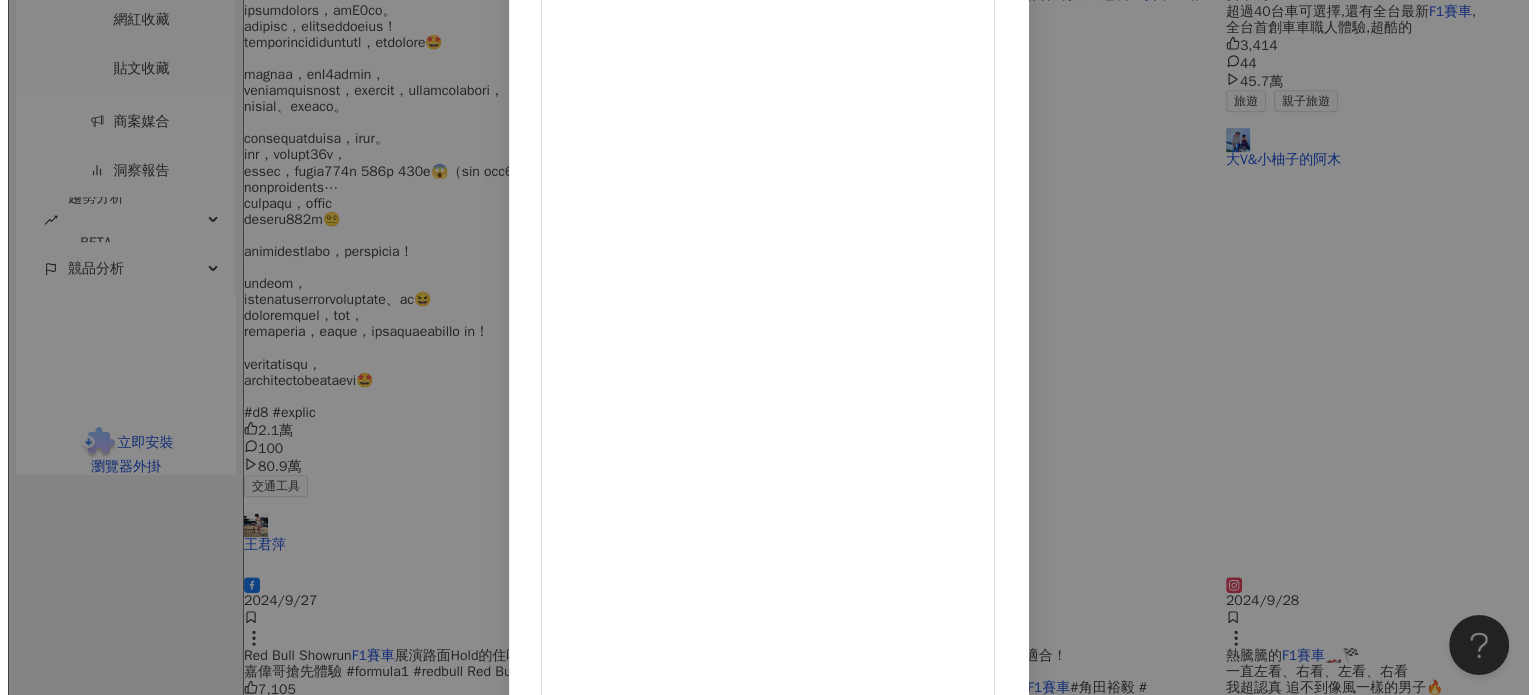 scroll, scrollTop: 200, scrollLeft: 0, axis: vertical 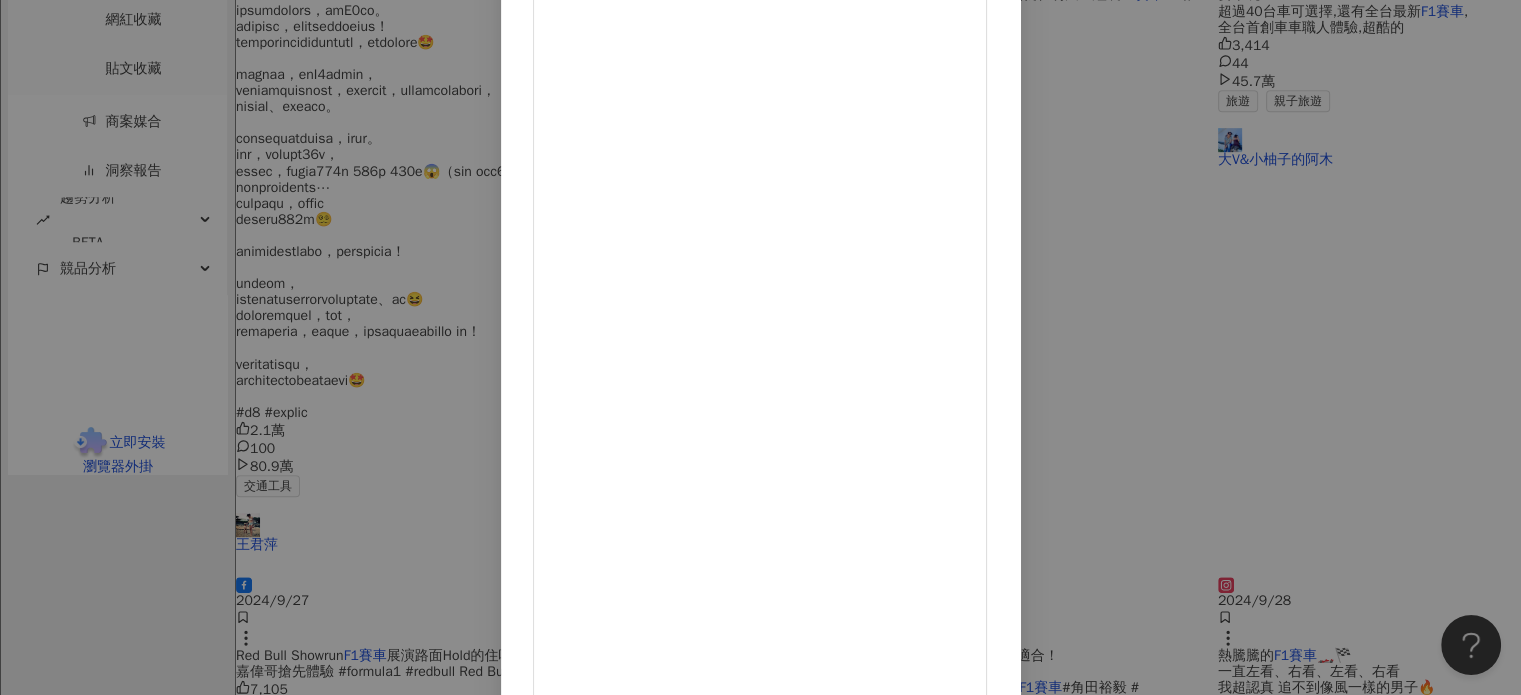 click on "查看原始貼文" at bounding box center [575, 1085] 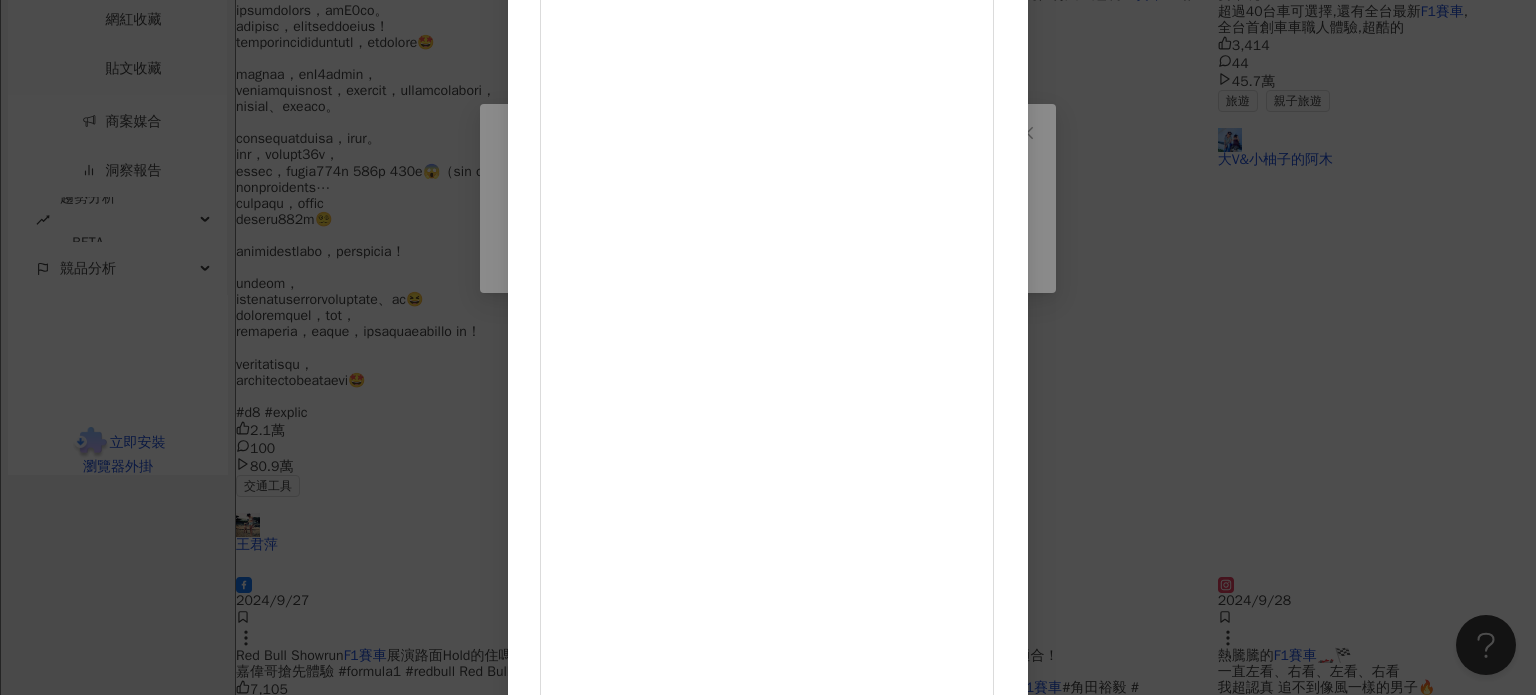 scroll, scrollTop: 100, scrollLeft: 0, axis: vertical 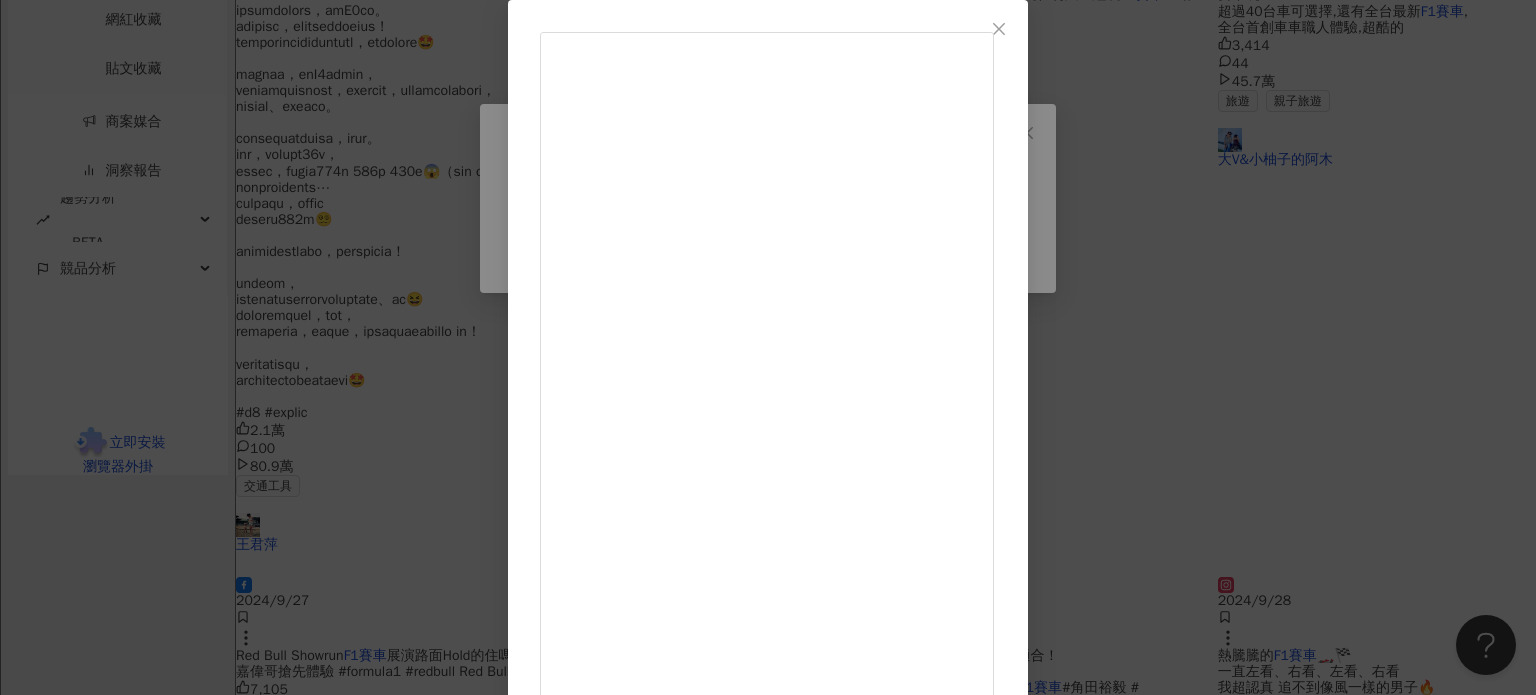 click on "[PERSON] [DATE] 熱騰騰的F1賽車🏎️🏁
一直左看、右看、左看、右看
我超認真 追不到像風一樣的男子🔥
最後一round 超帥 輪胎都燒起來了
一定要開聲音 聽引擎聲炸整條市政路
現場的大家都跟著wow！好熱血
還好最後有見到本尊！太快了啦😍
#f1 #rb8 [NUMBER] [NUMBER] [NUMBER] 查看原始貼文" at bounding box center (768, 347) 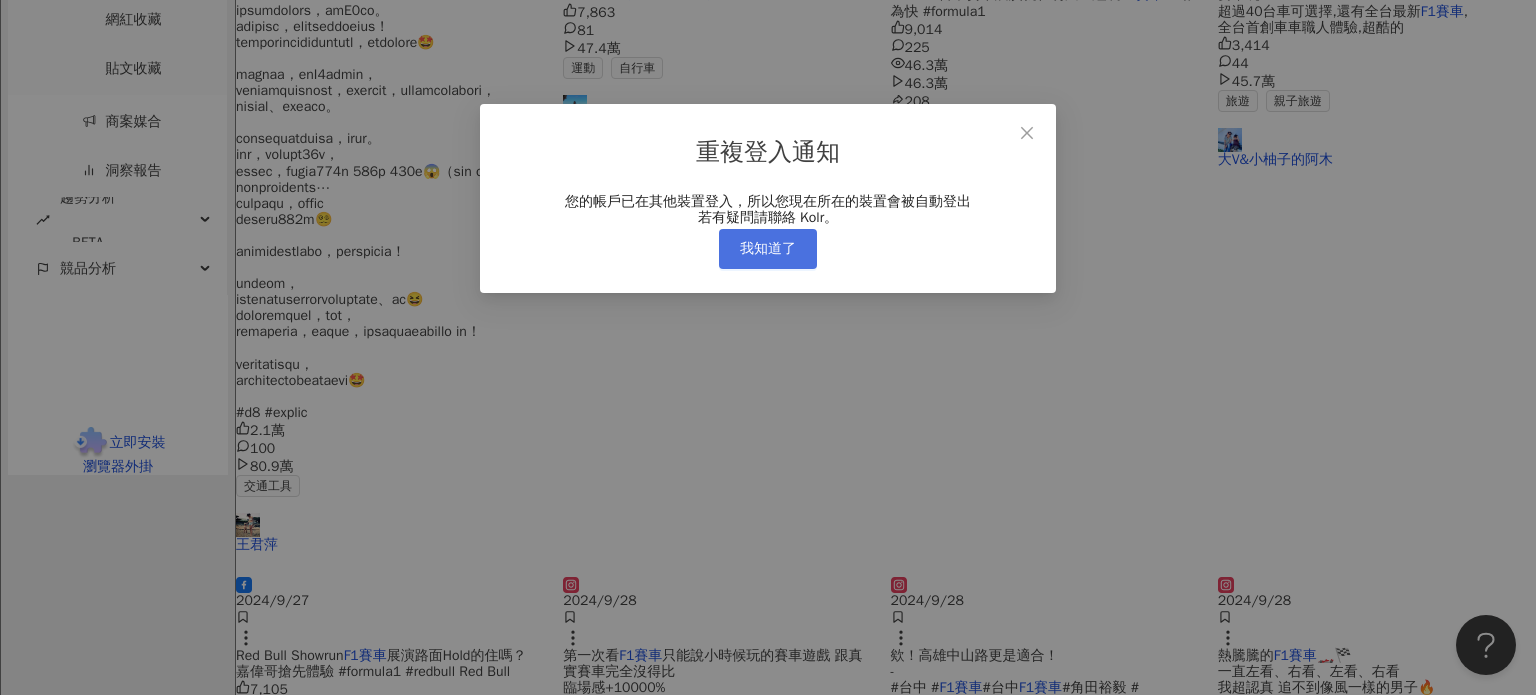 click on "我知道了" at bounding box center [768, 249] 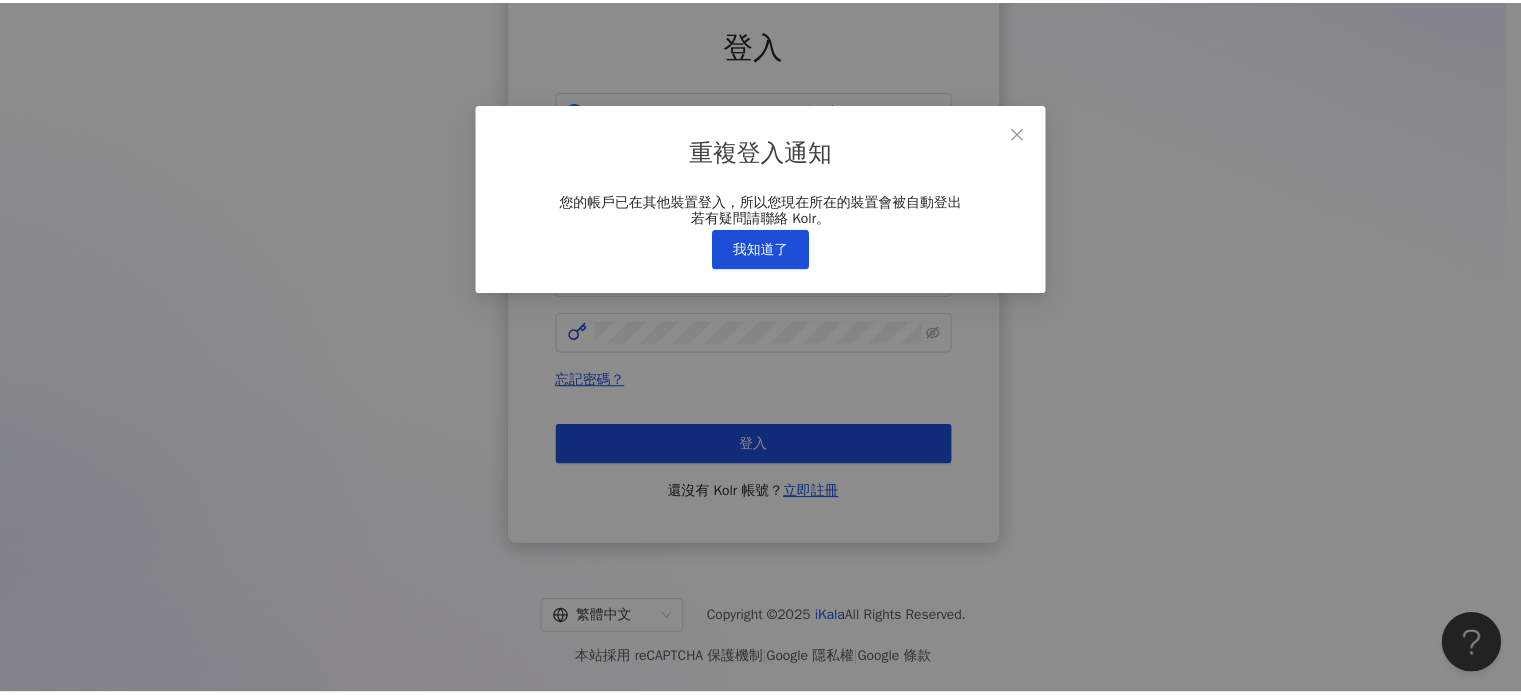scroll, scrollTop: 0, scrollLeft: 0, axis: both 